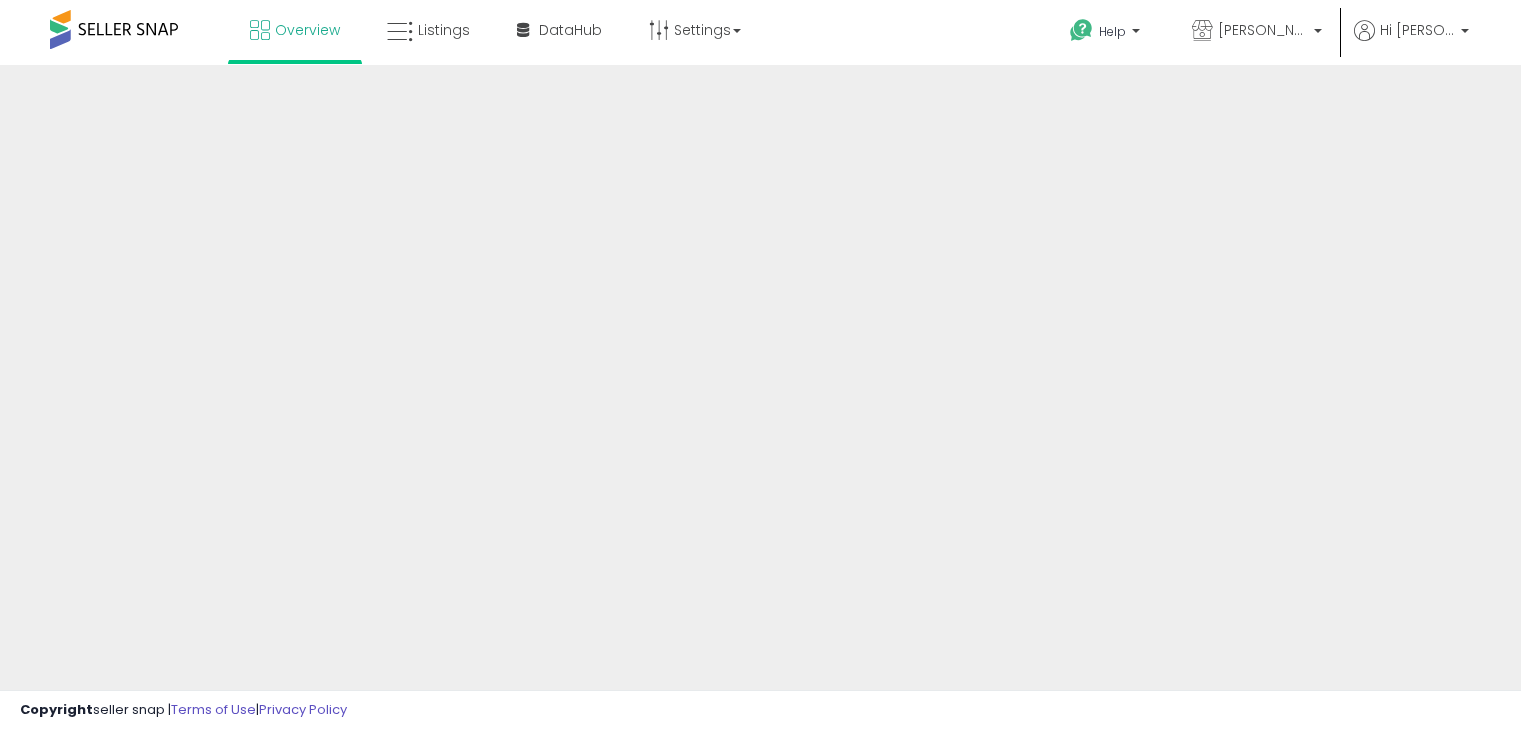 scroll, scrollTop: 0, scrollLeft: 0, axis: both 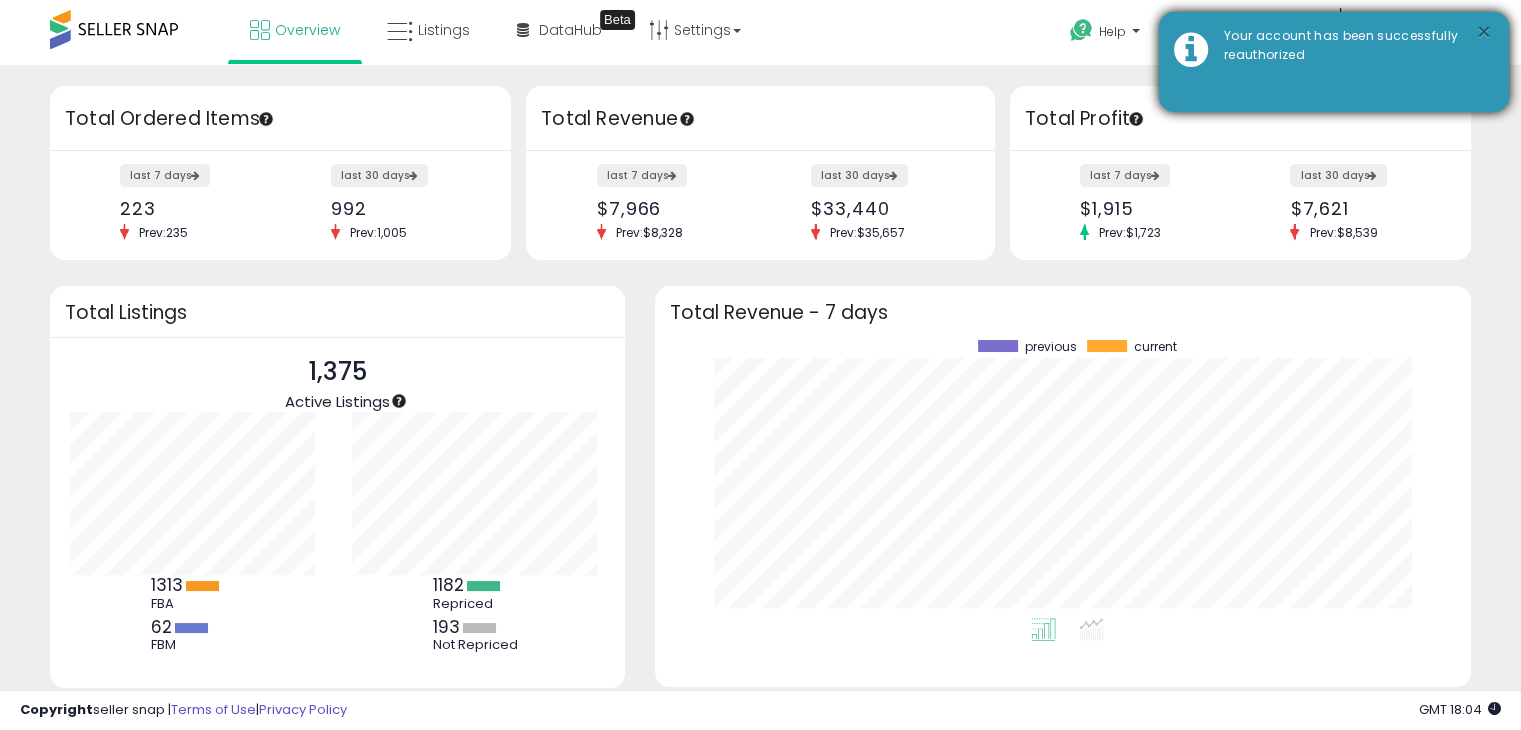 click on "×" at bounding box center [1484, 32] 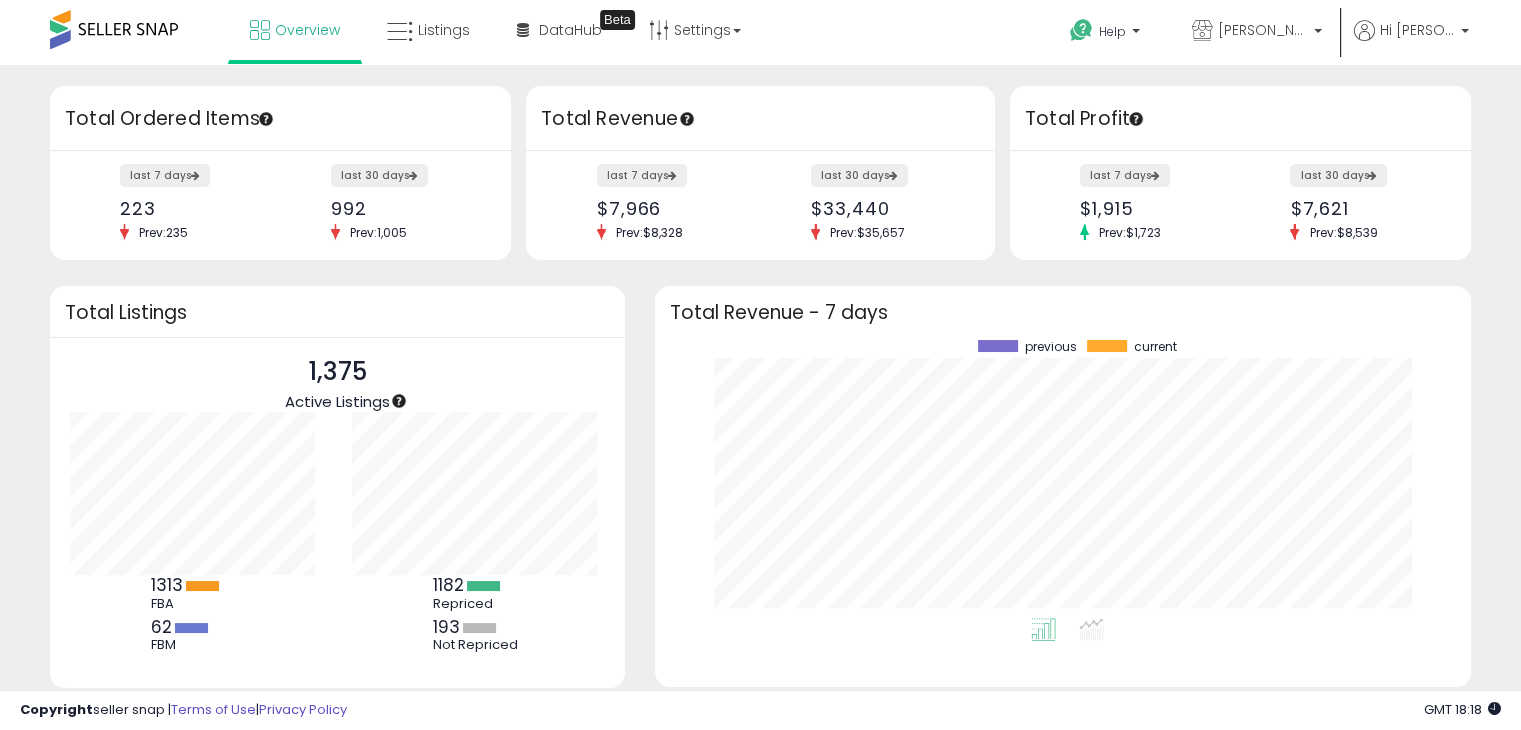 click at bounding box center (114, 29) 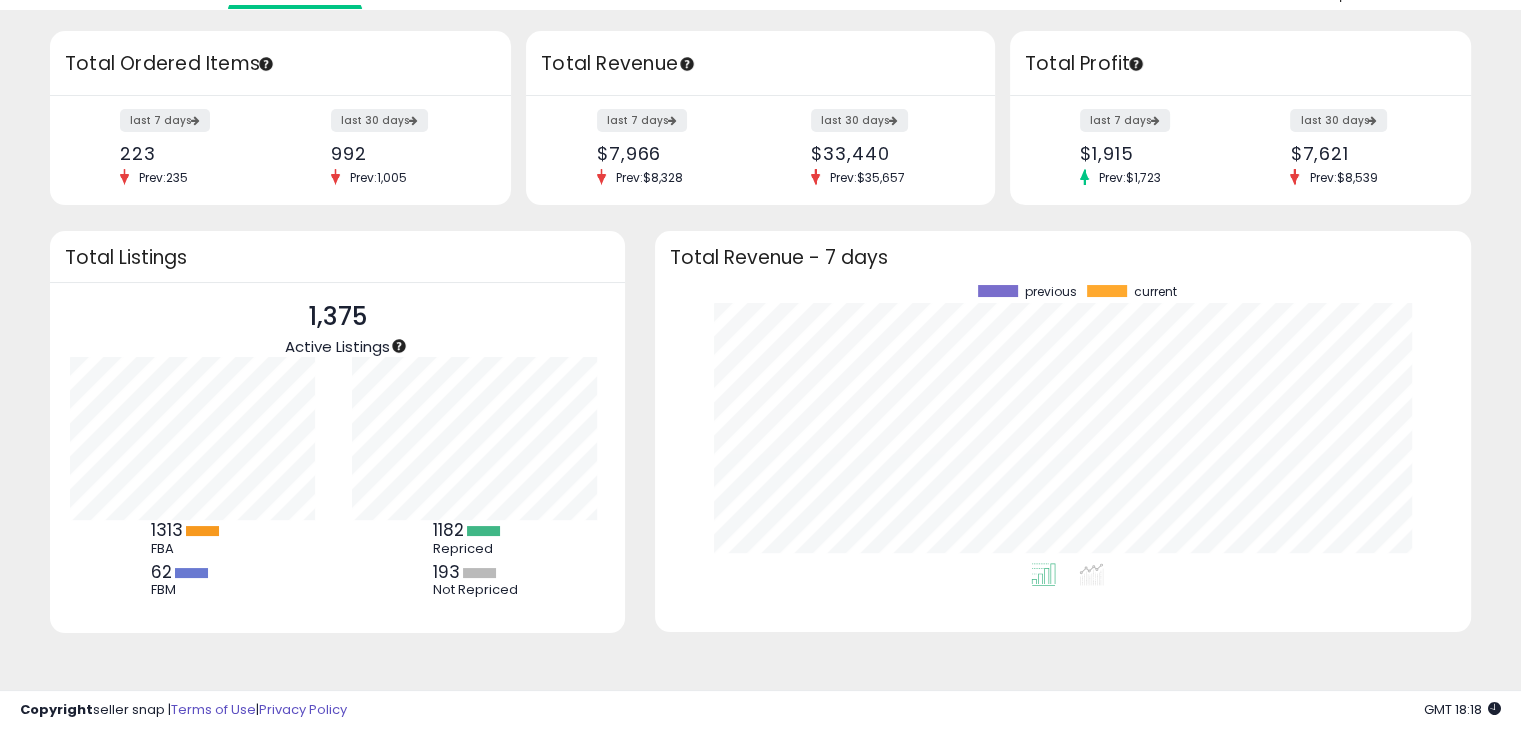 scroll, scrollTop: 0, scrollLeft: 0, axis: both 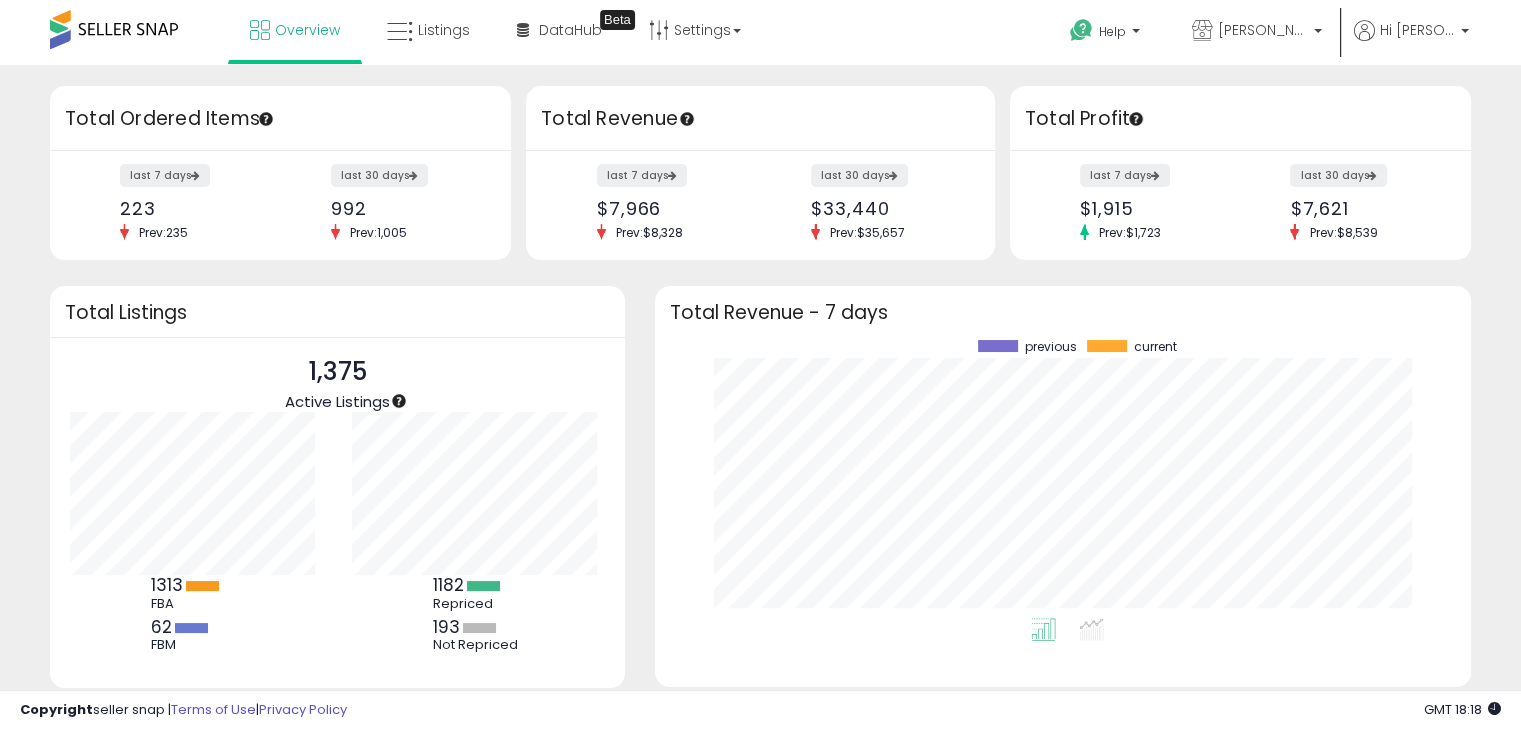 click at bounding box center (114, 29) 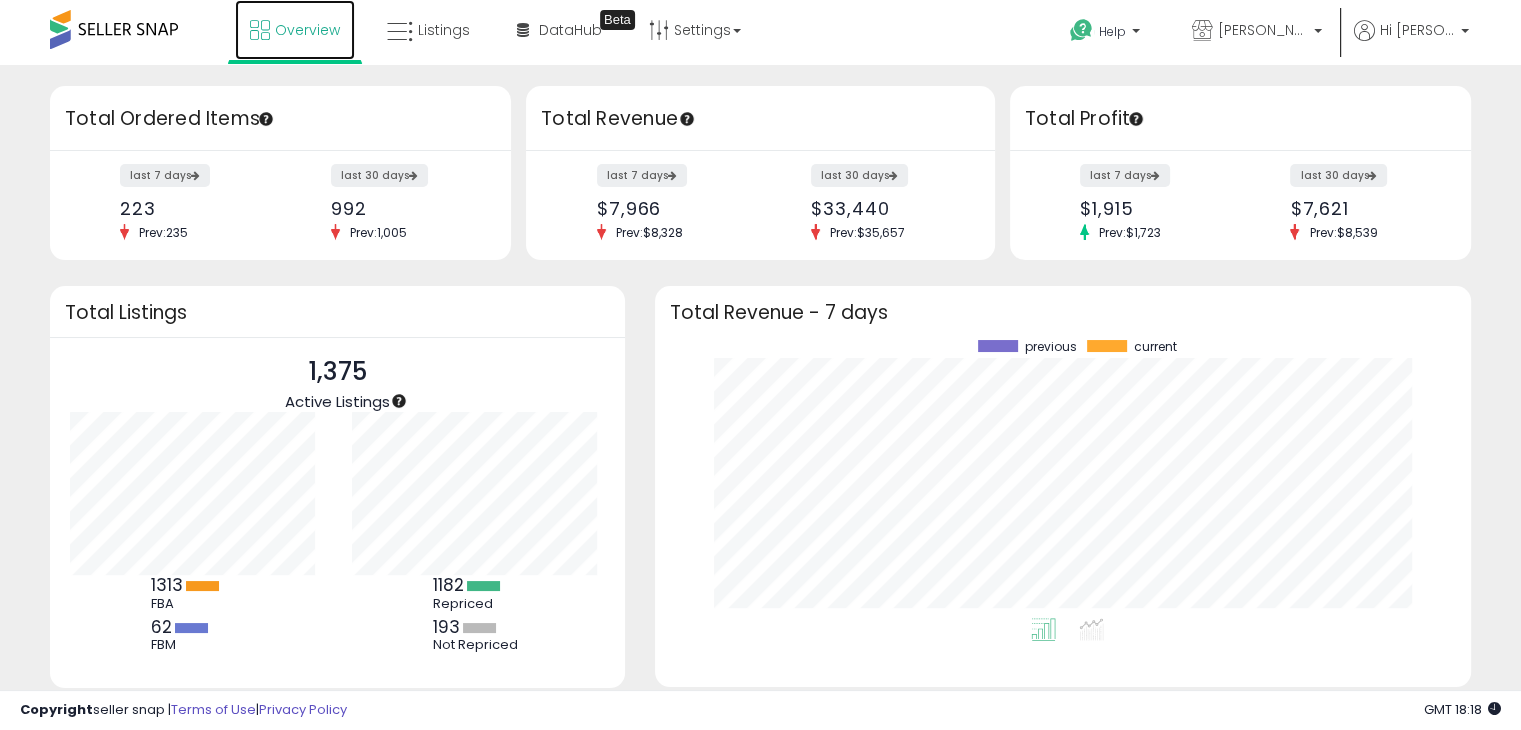 click on "Overview" at bounding box center [307, 30] 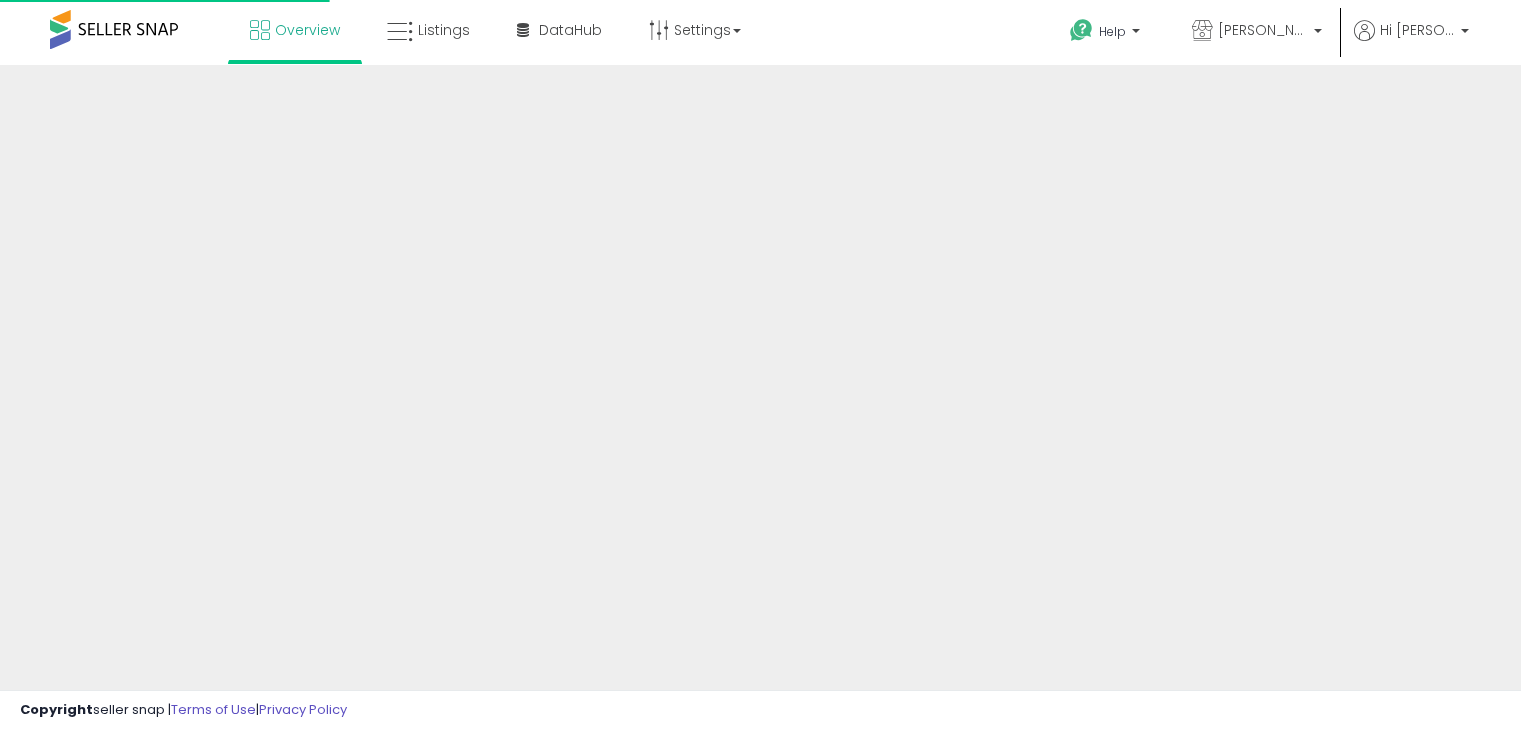 scroll, scrollTop: 0, scrollLeft: 0, axis: both 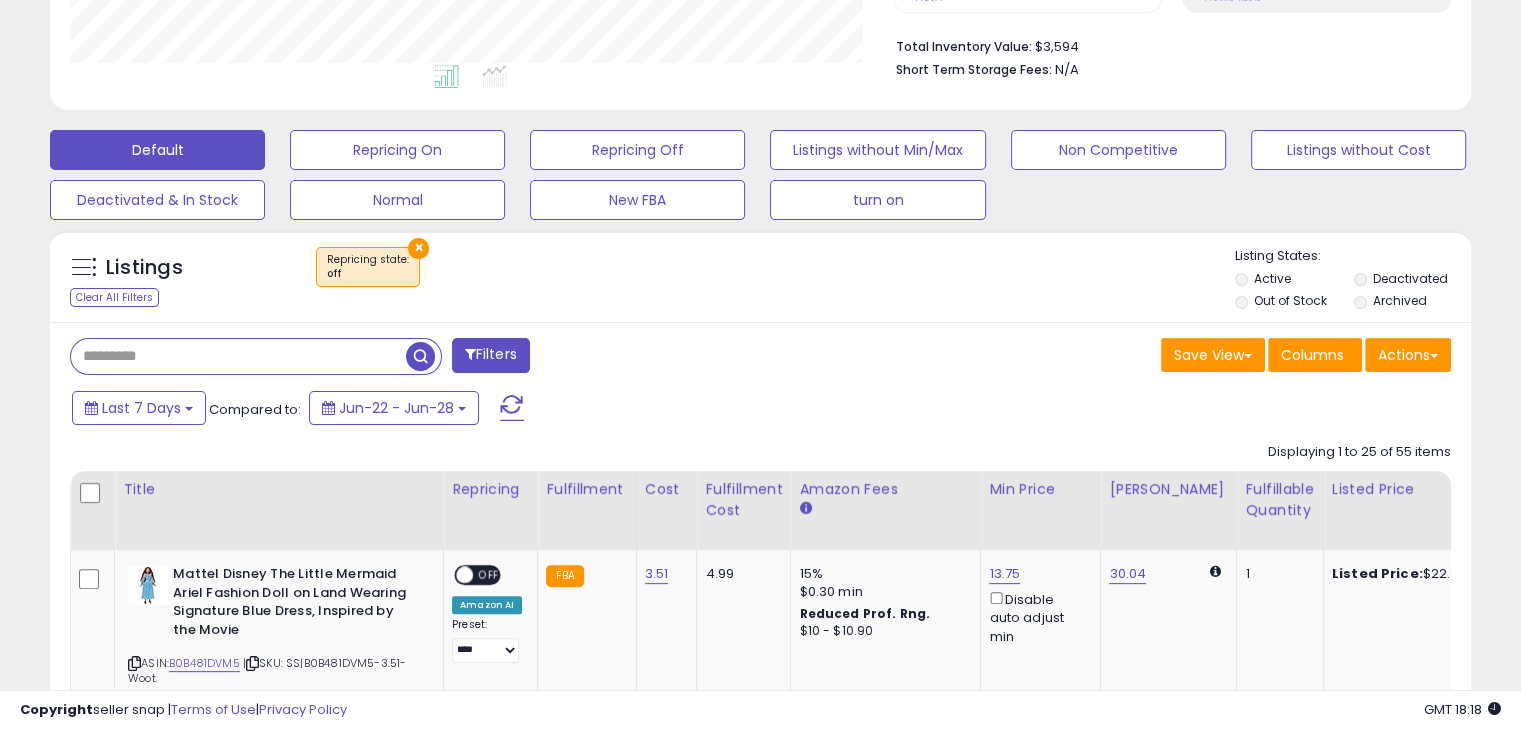 paste on "**********" 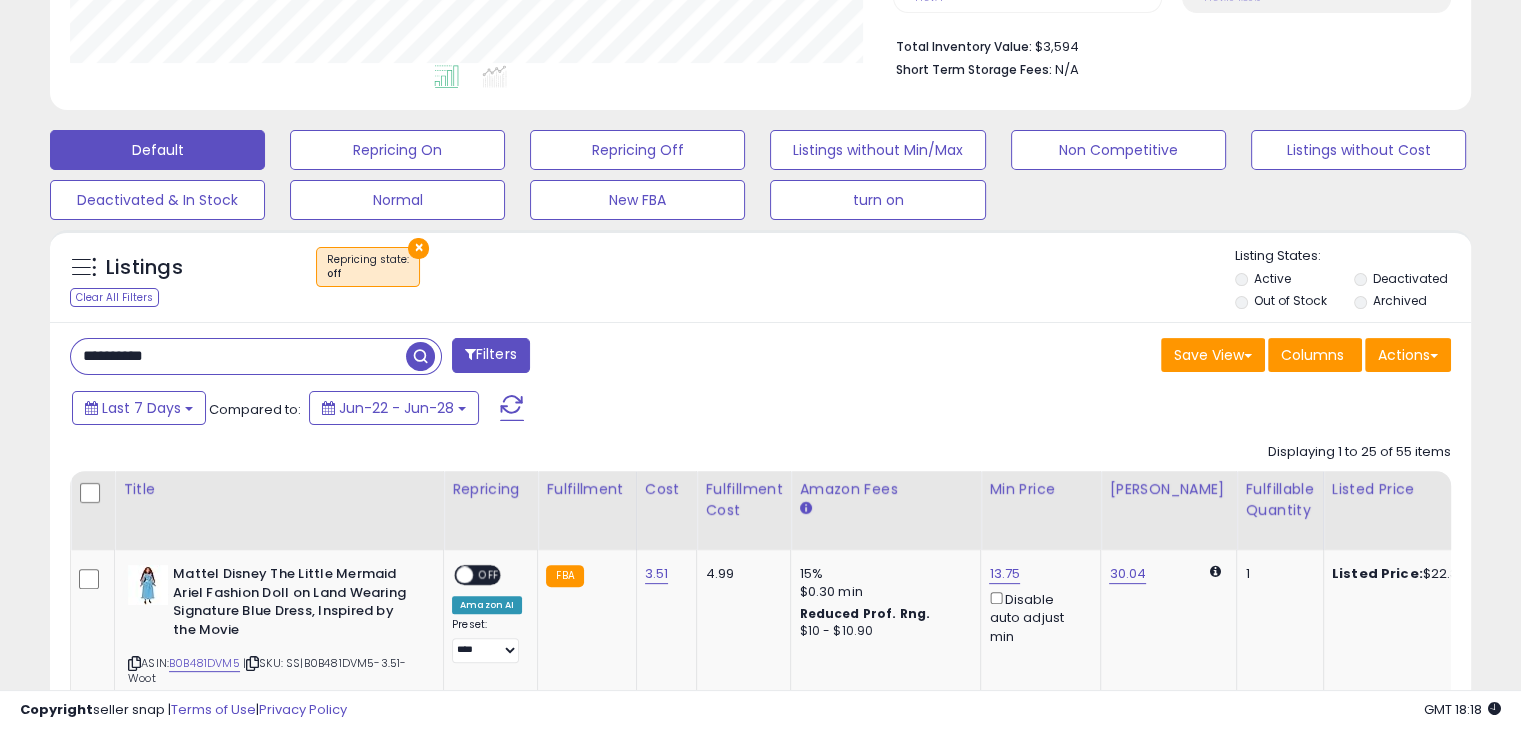 type on "**********" 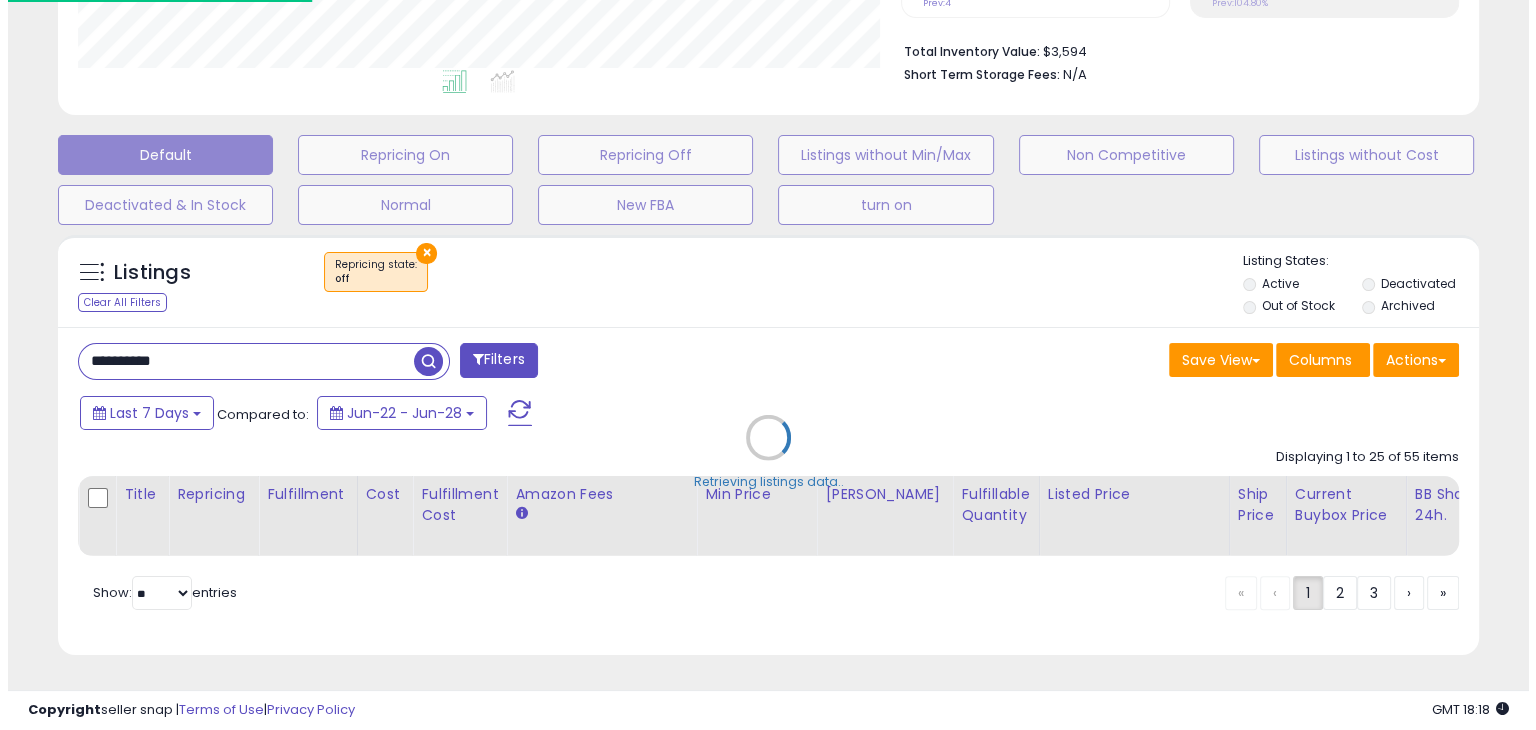 scroll, scrollTop: 999589, scrollLeft: 999168, axis: both 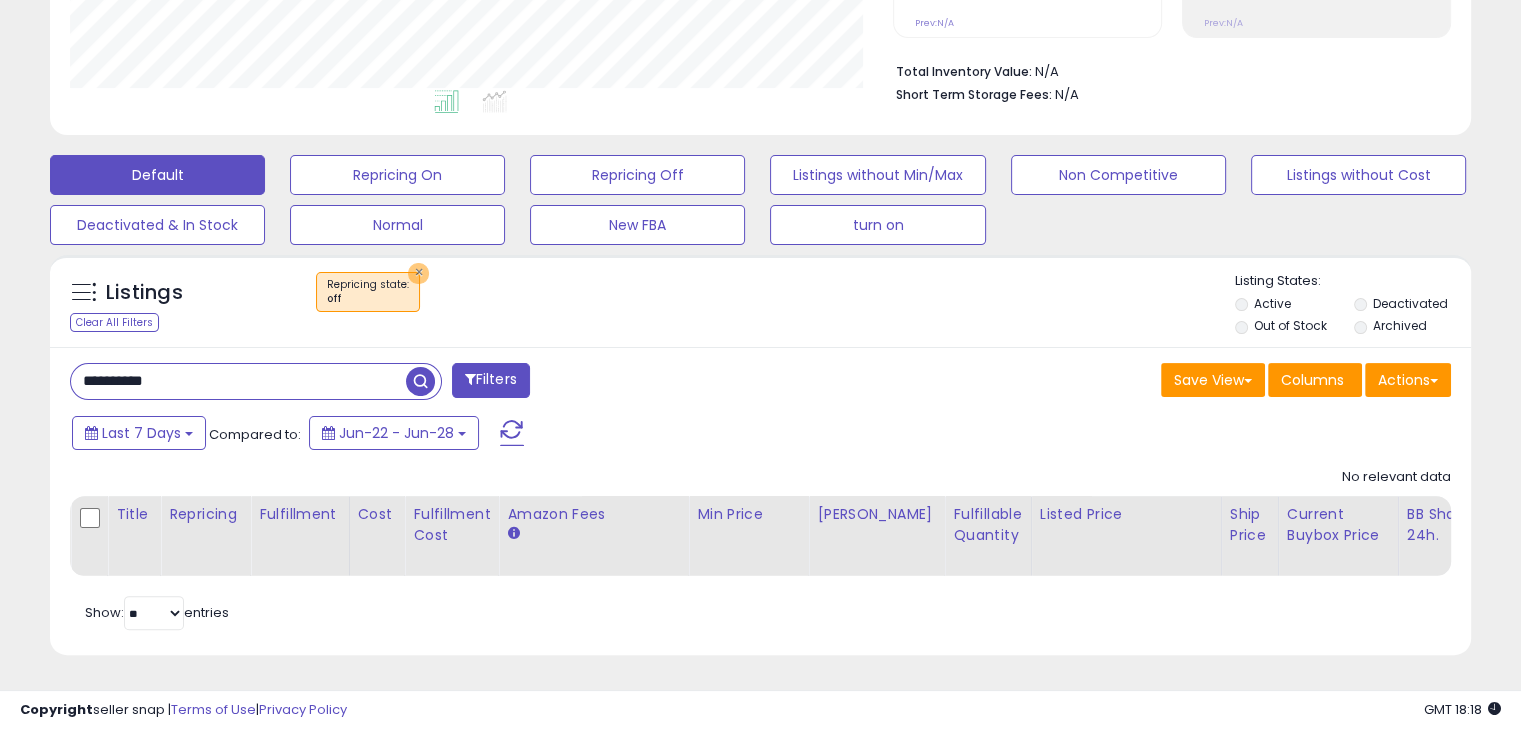 click on "×" at bounding box center [418, 273] 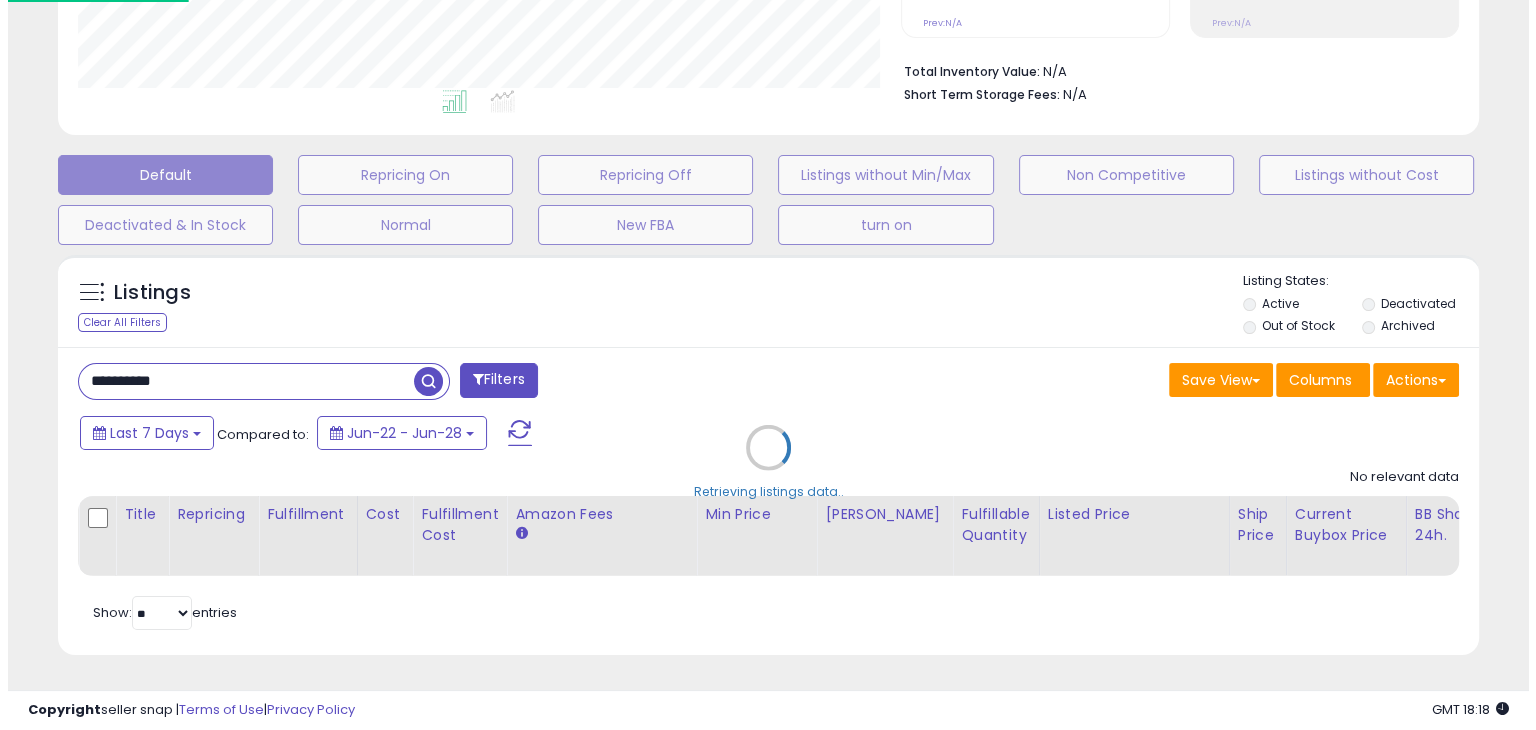 scroll, scrollTop: 999589, scrollLeft: 999168, axis: both 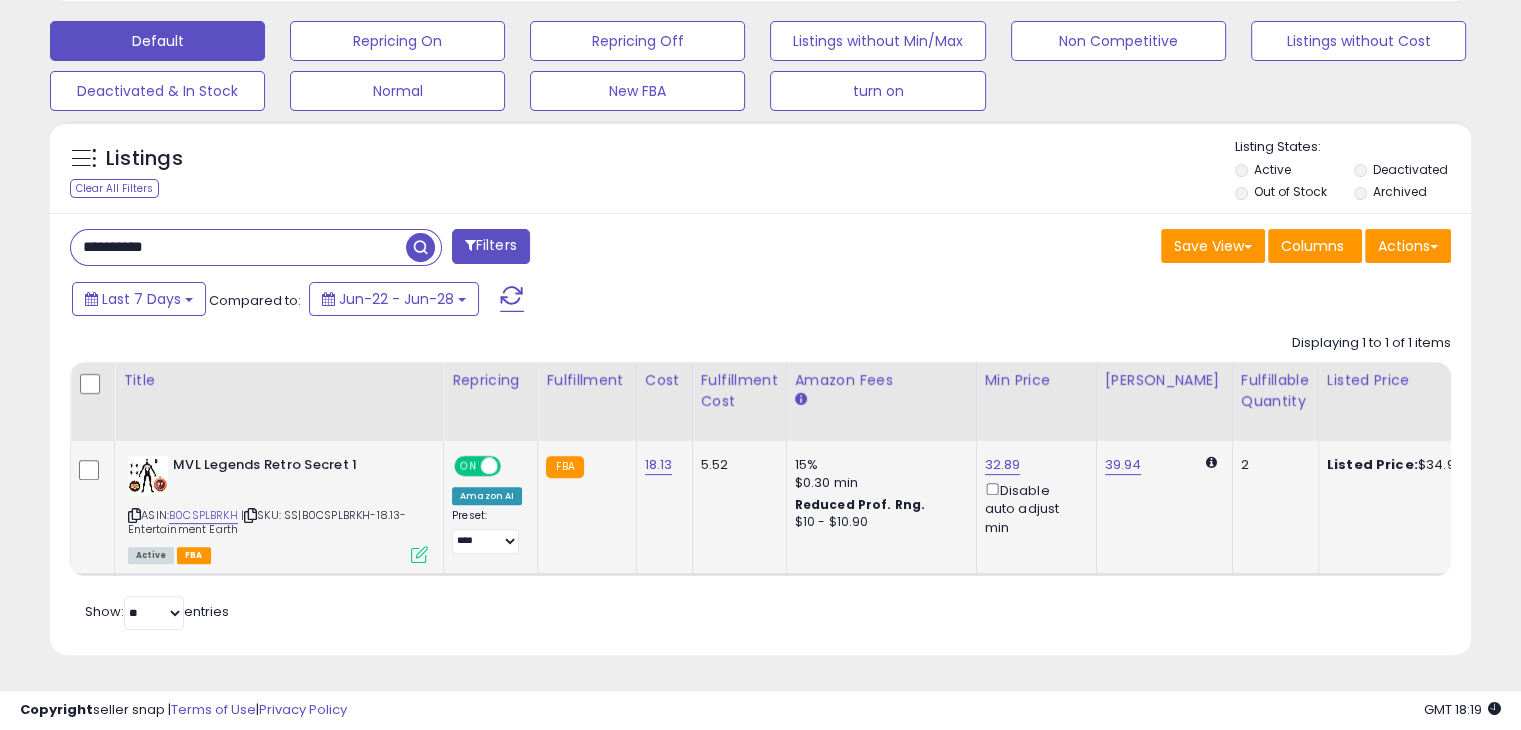 click at bounding box center (419, 554) 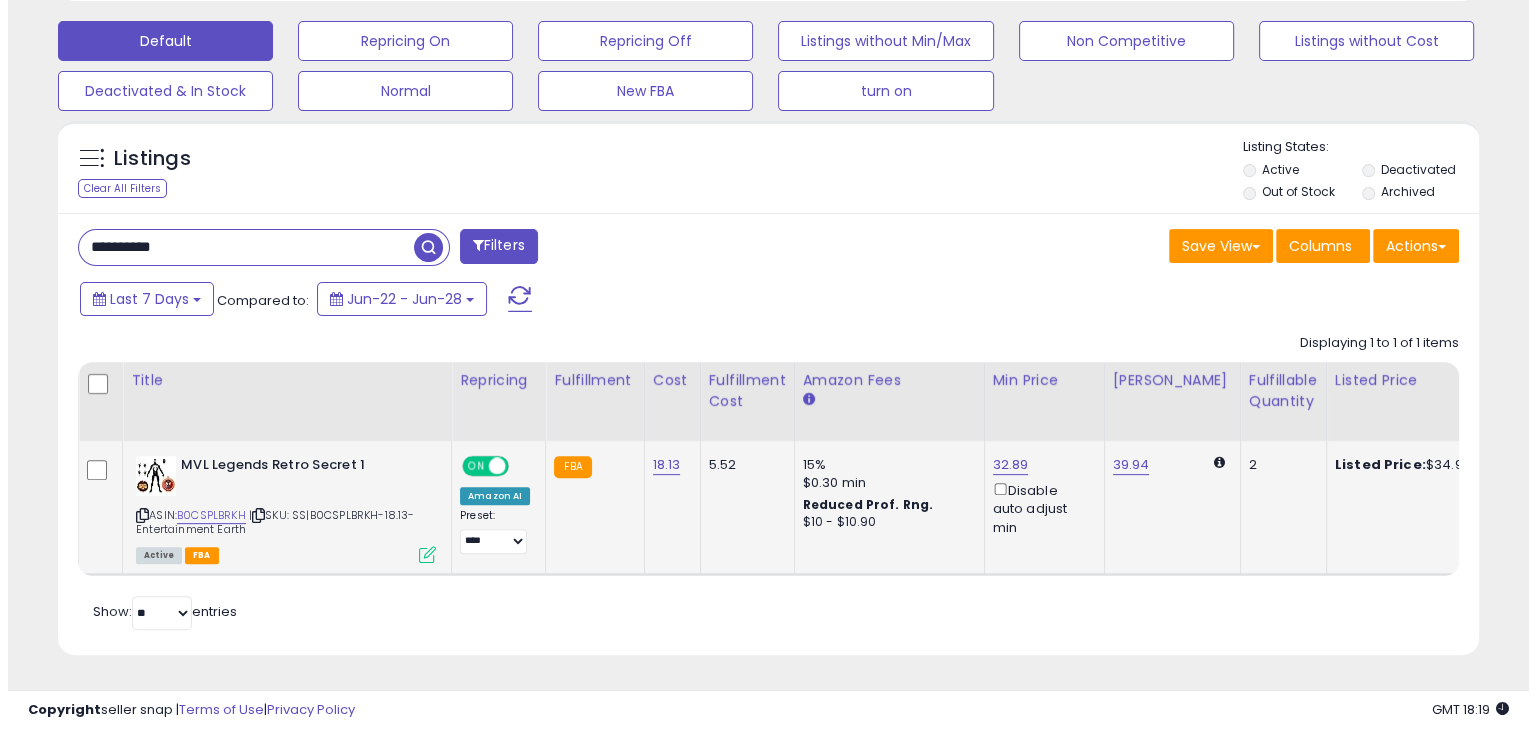 scroll, scrollTop: 999589, scrollLeft: 999168, axis: both 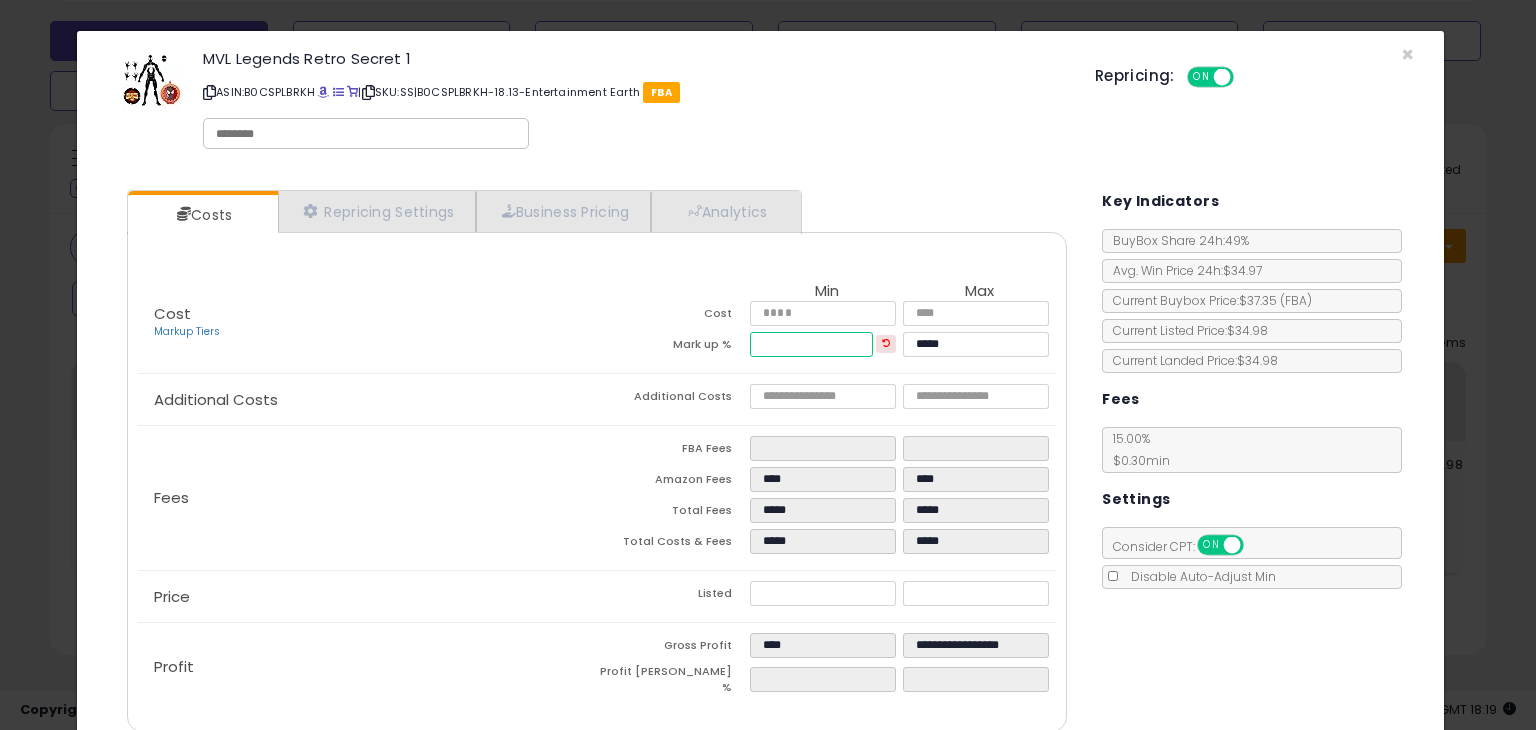 click on "*****" at bounding box center (811, 344) 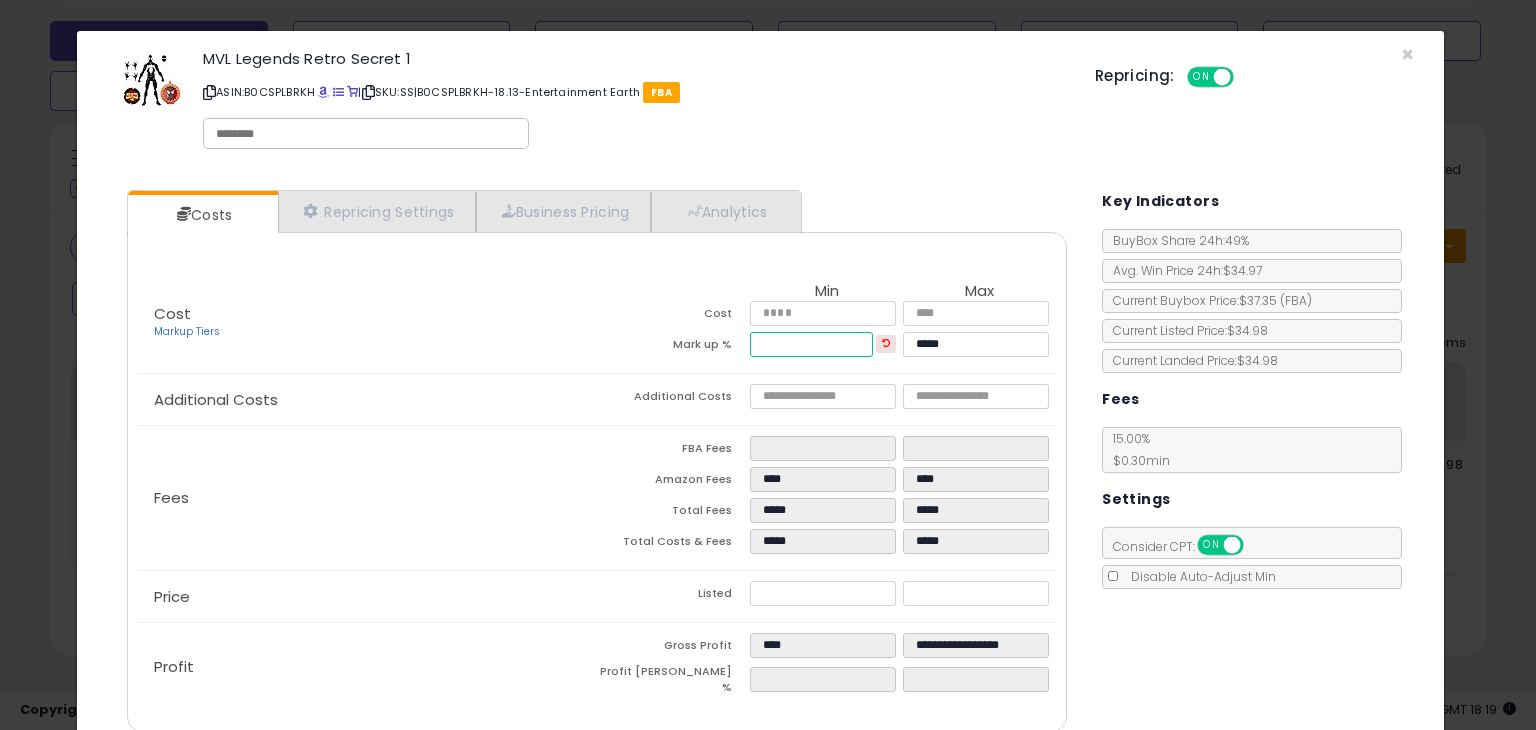 type on "*****" 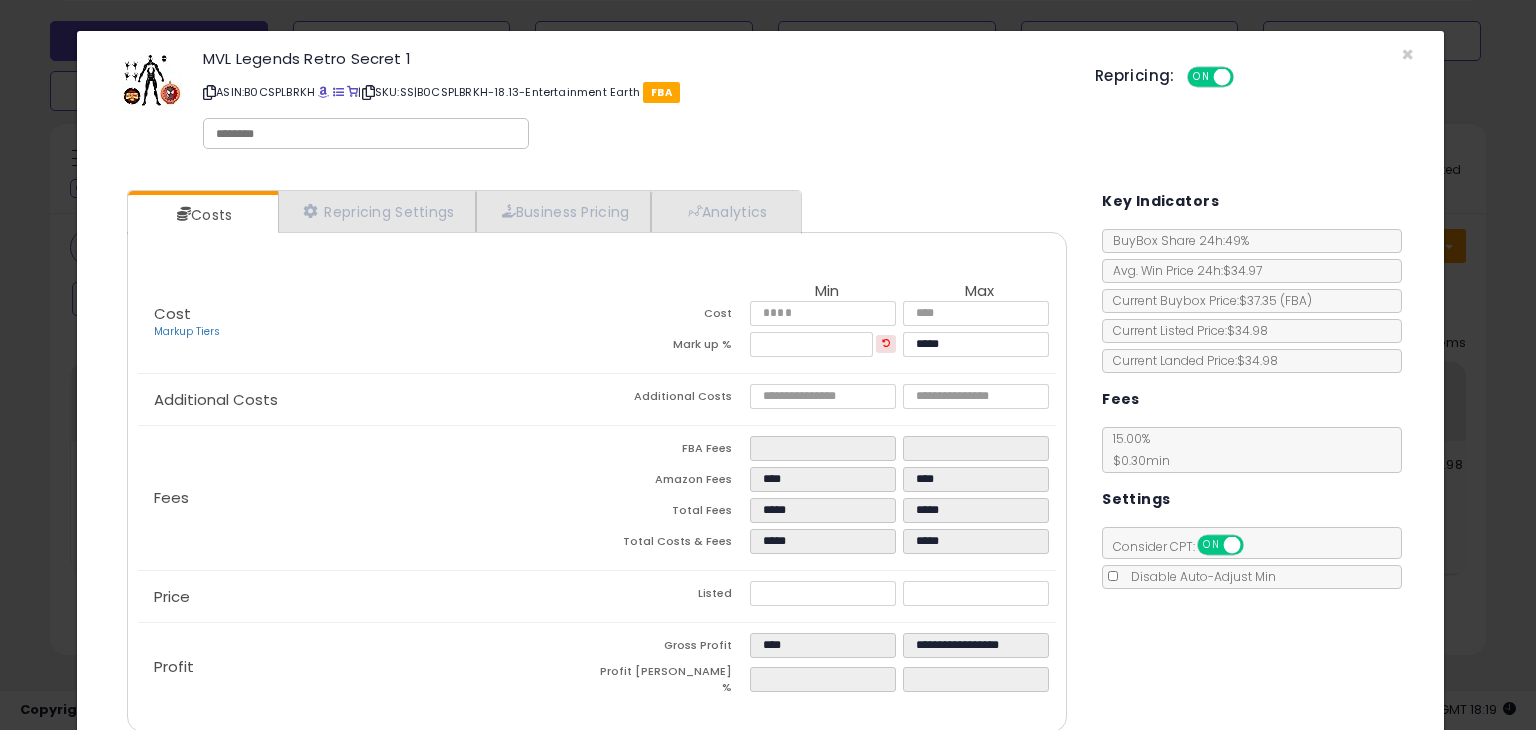 type on "****" 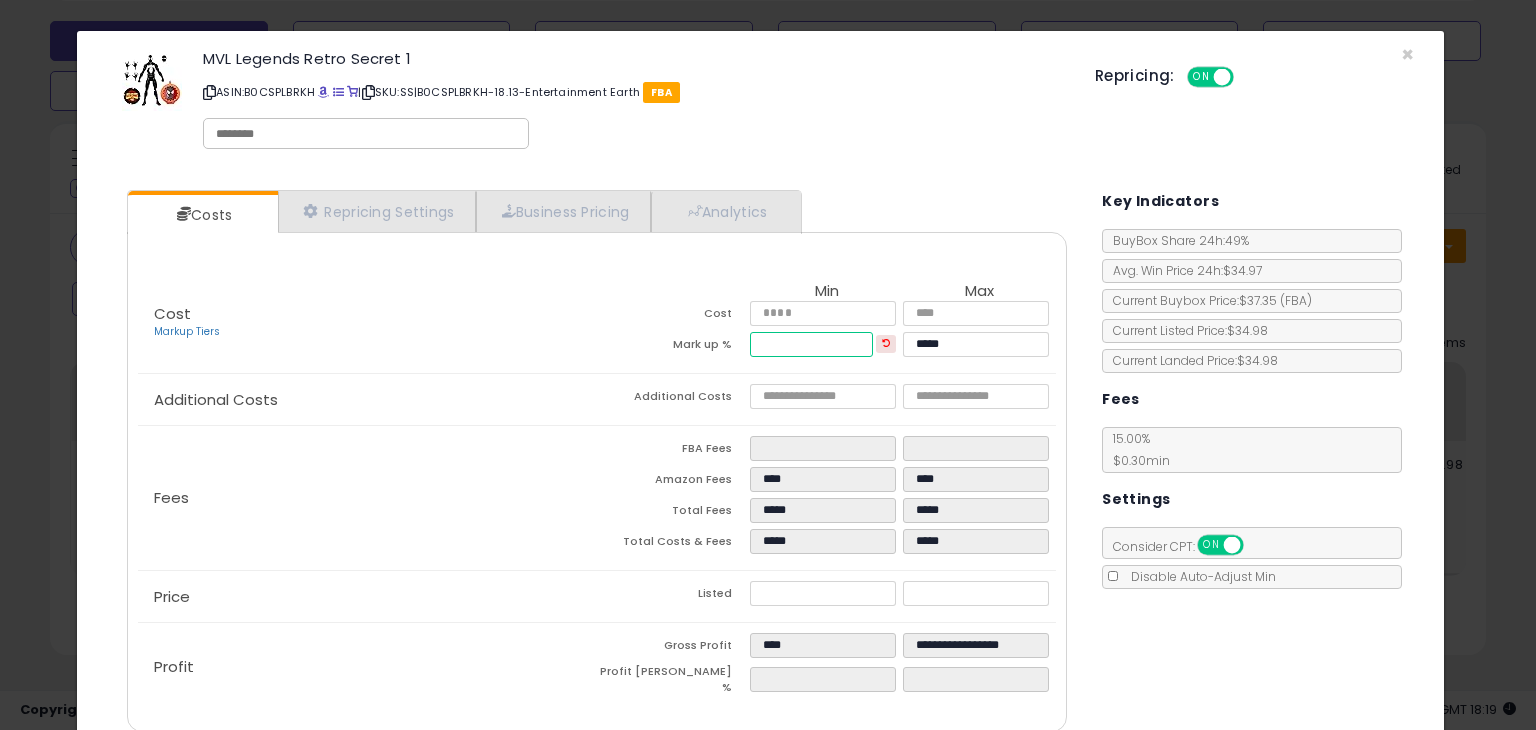 click on "*****" at bounding box center (811, 344) 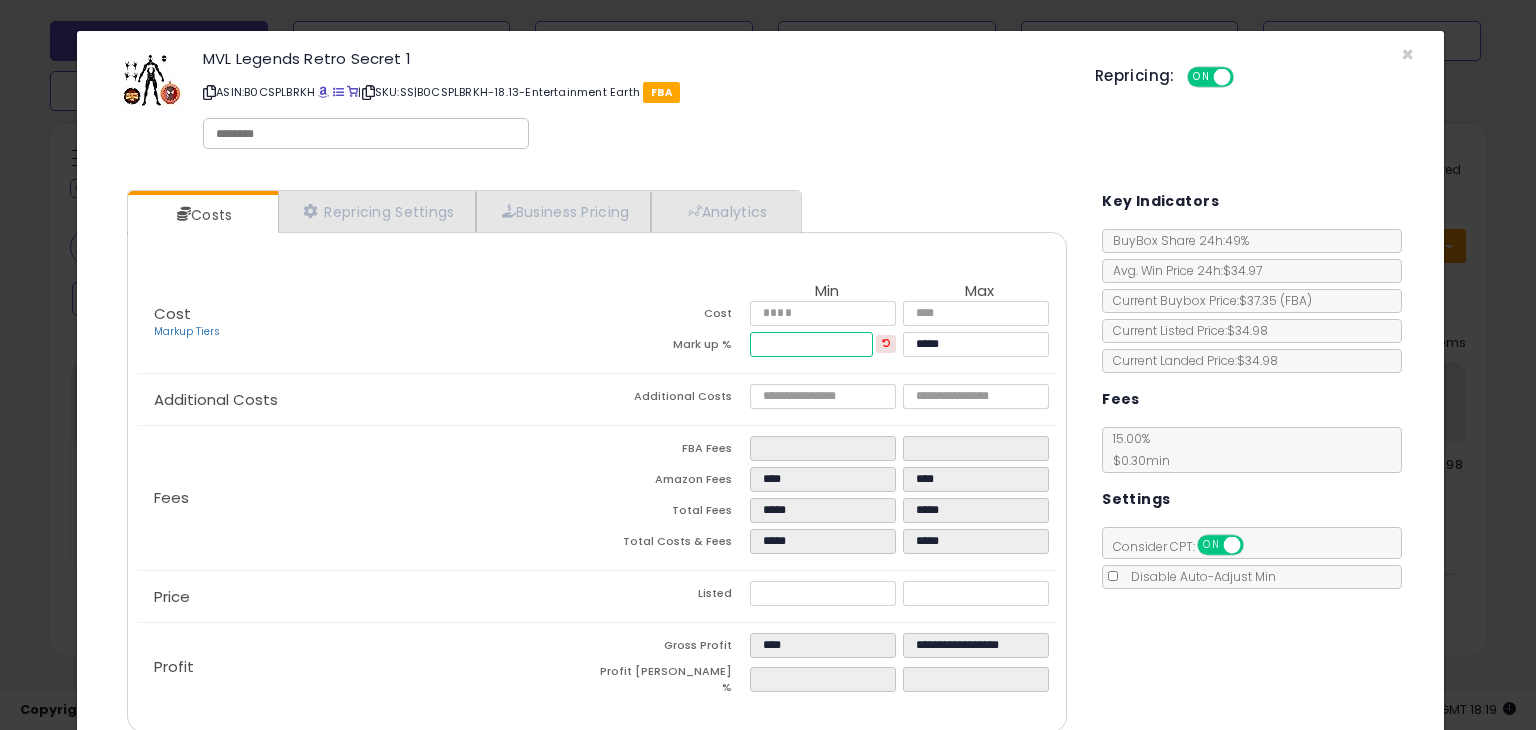 type on "*****" 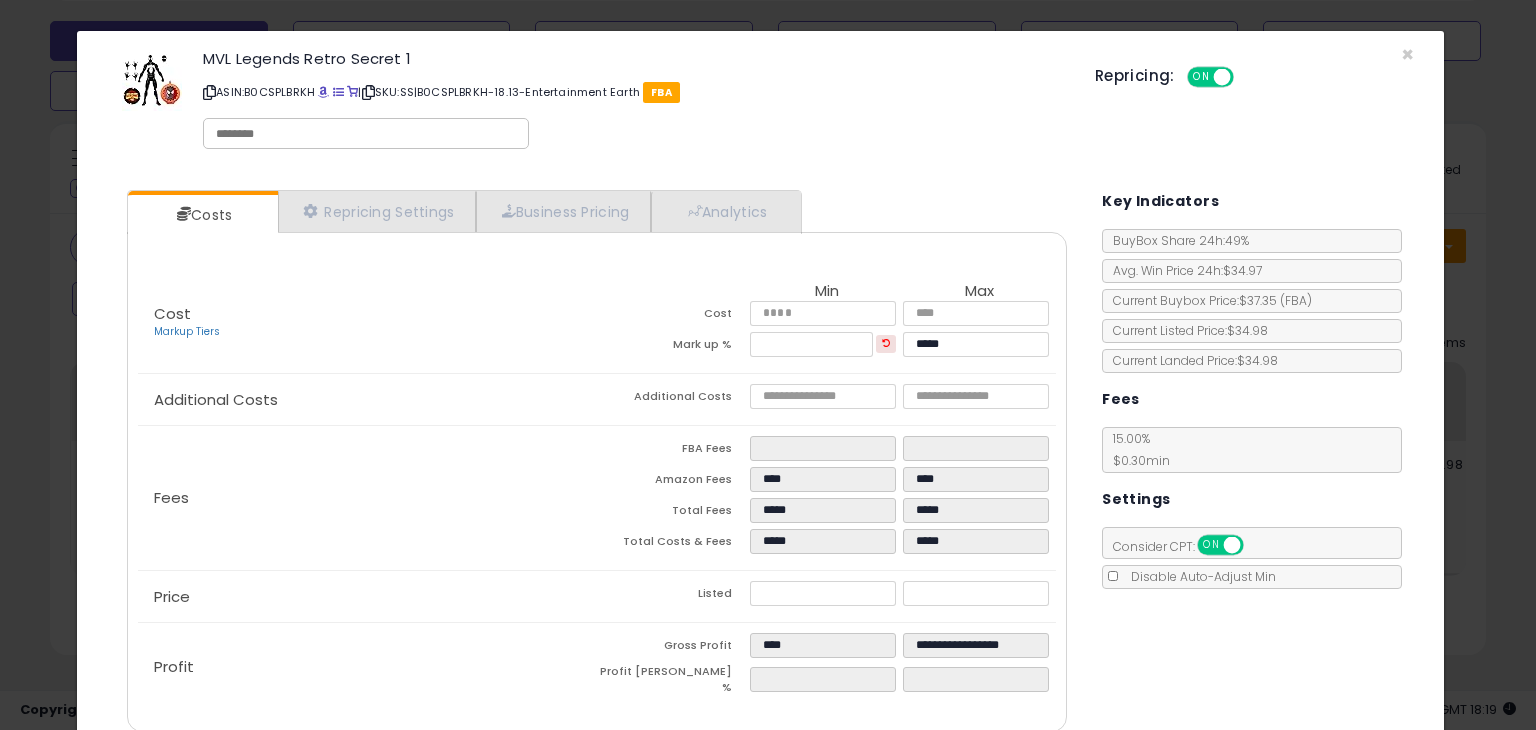 type on "****" 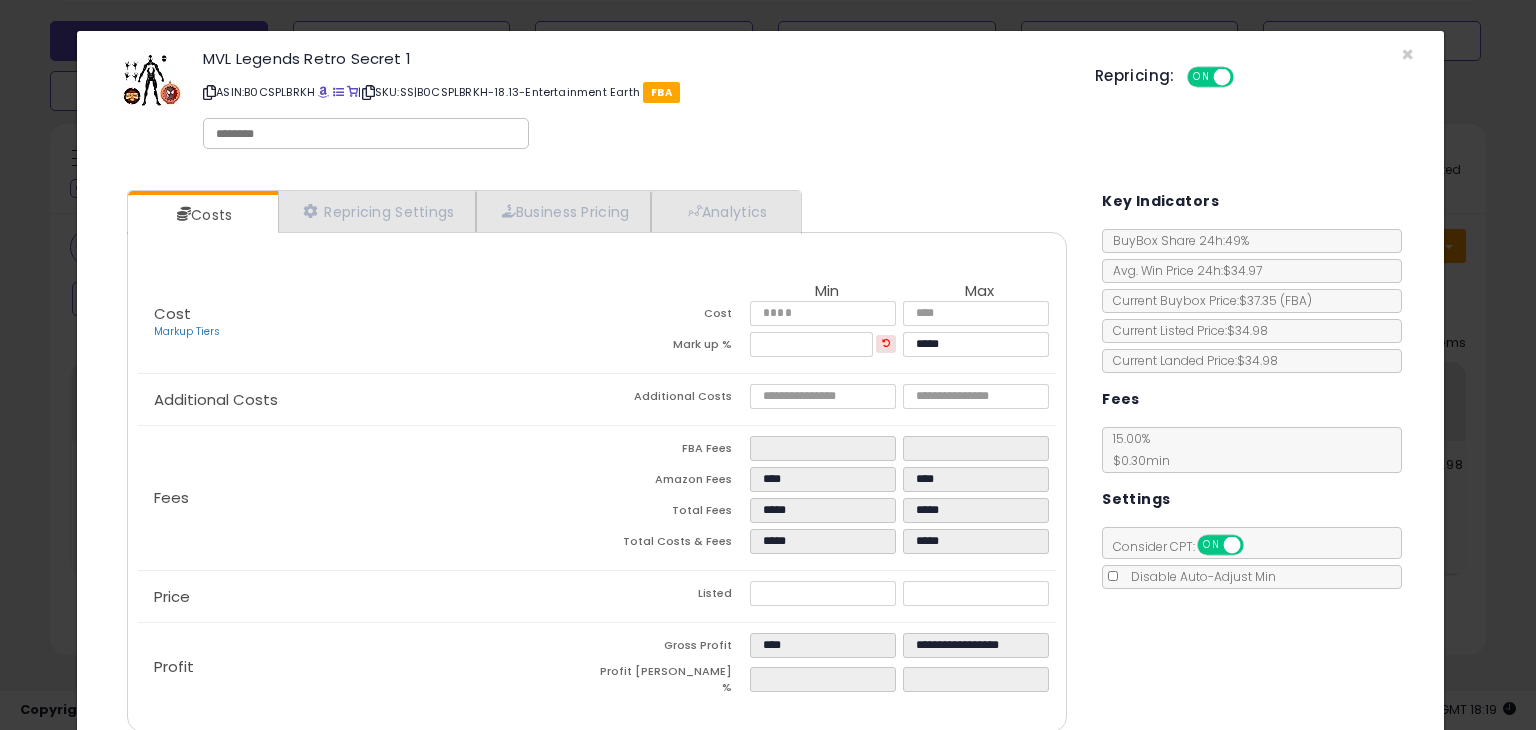 scroll, scrollTop: 79, scrollLeft: 0, axis: vertical 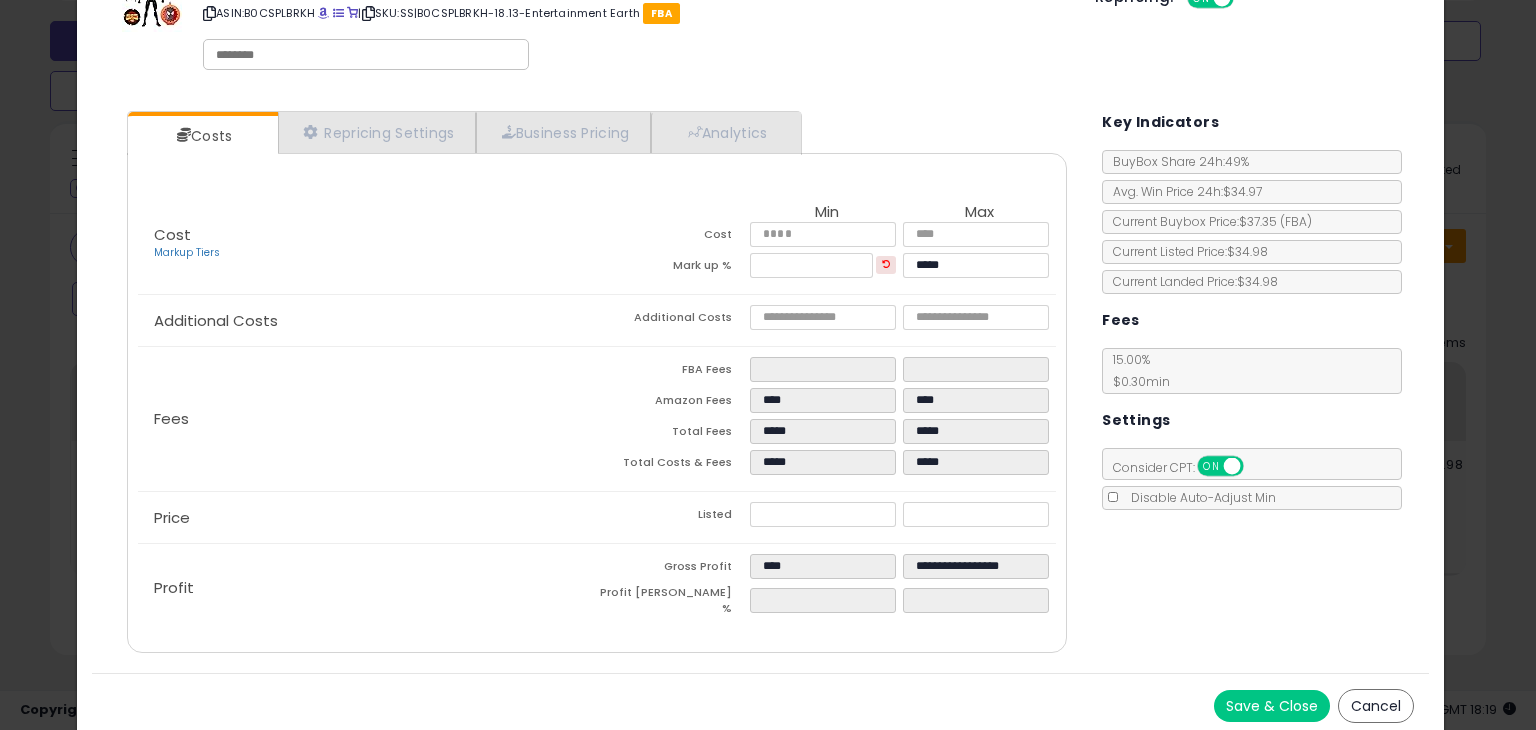 click on "Save & Close" at bounding box center [1272, 706] 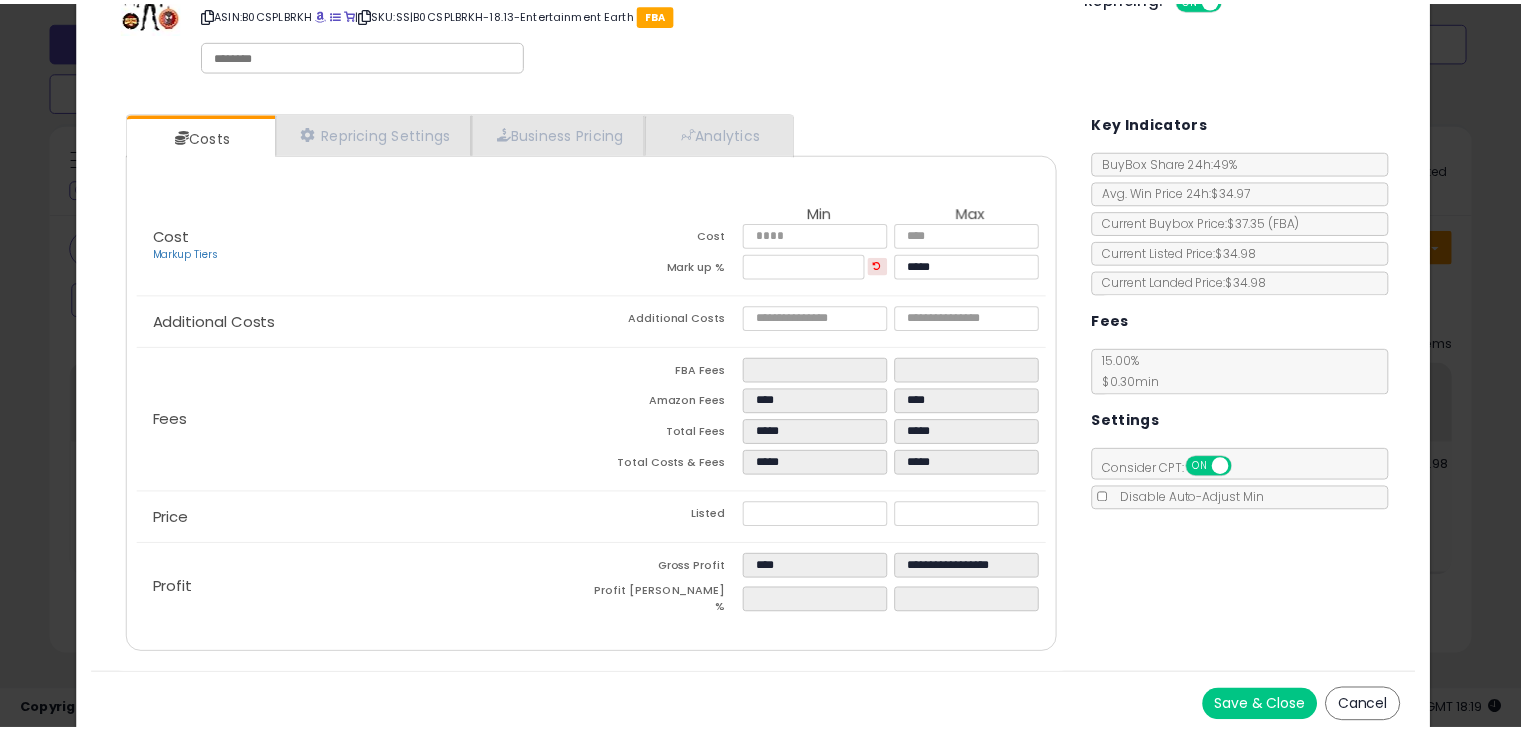 scroll, scrollTop: 0, scrollLeft: 0, axis: both 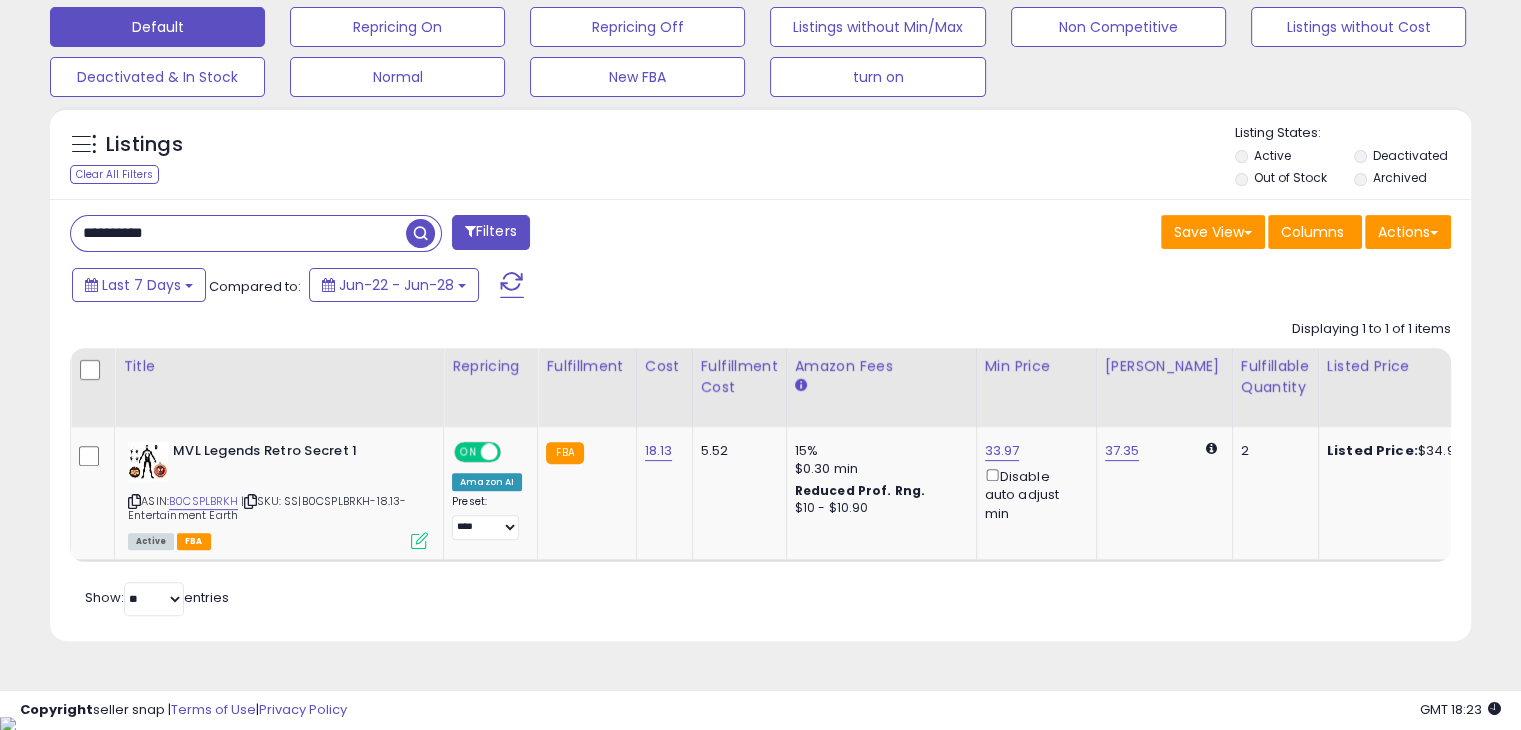 click on "**********" at bounding box center [238, 233] 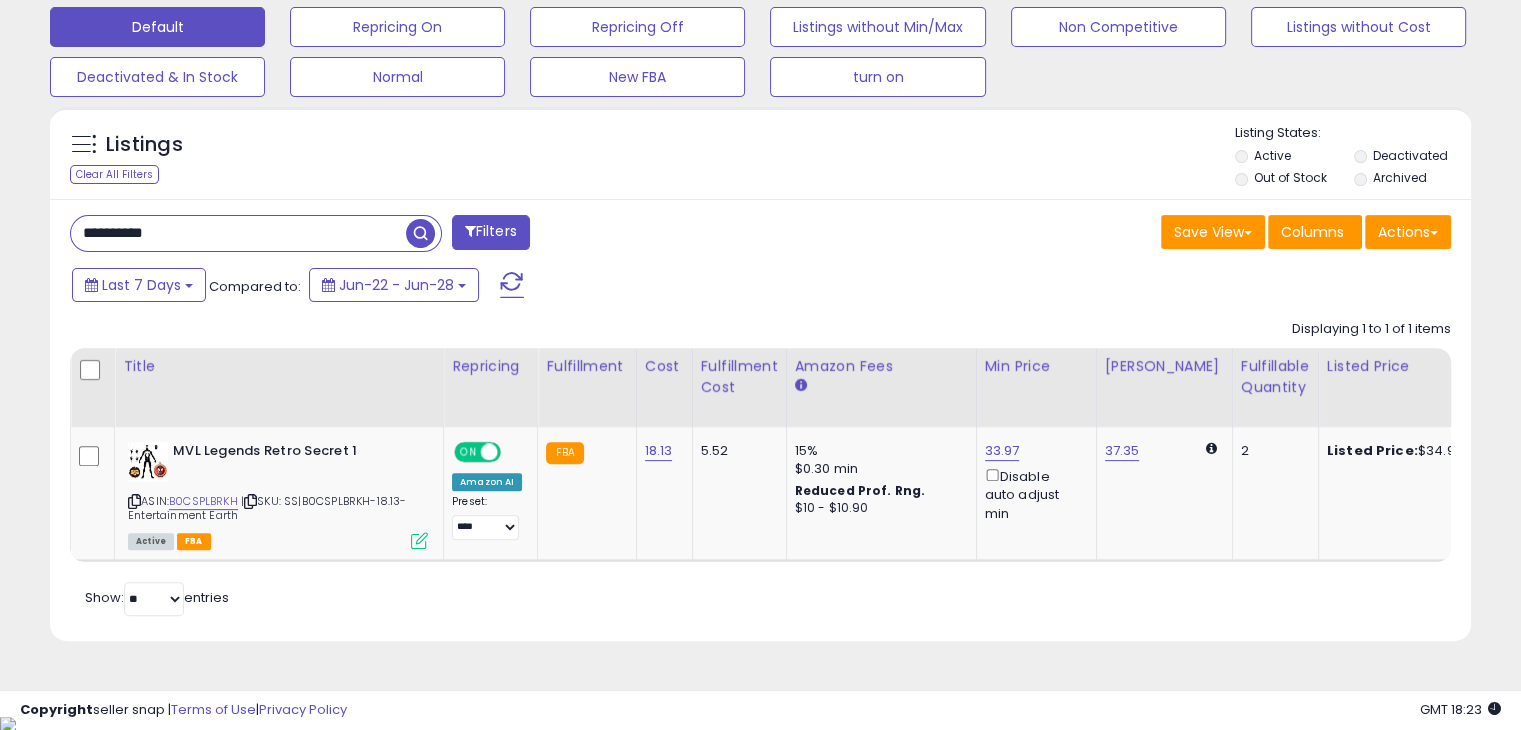 click on "**********" at bounding box center (238, 233) 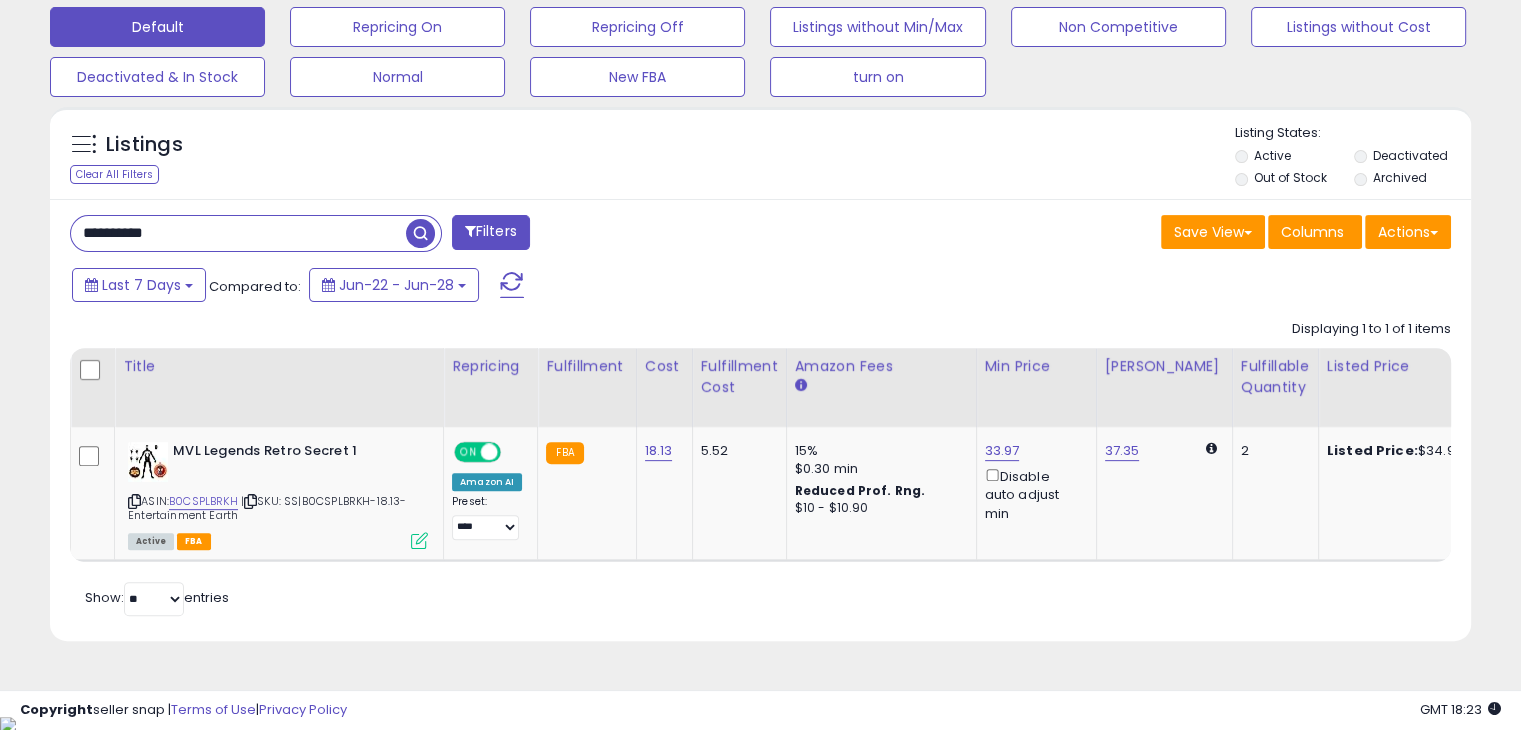 paste 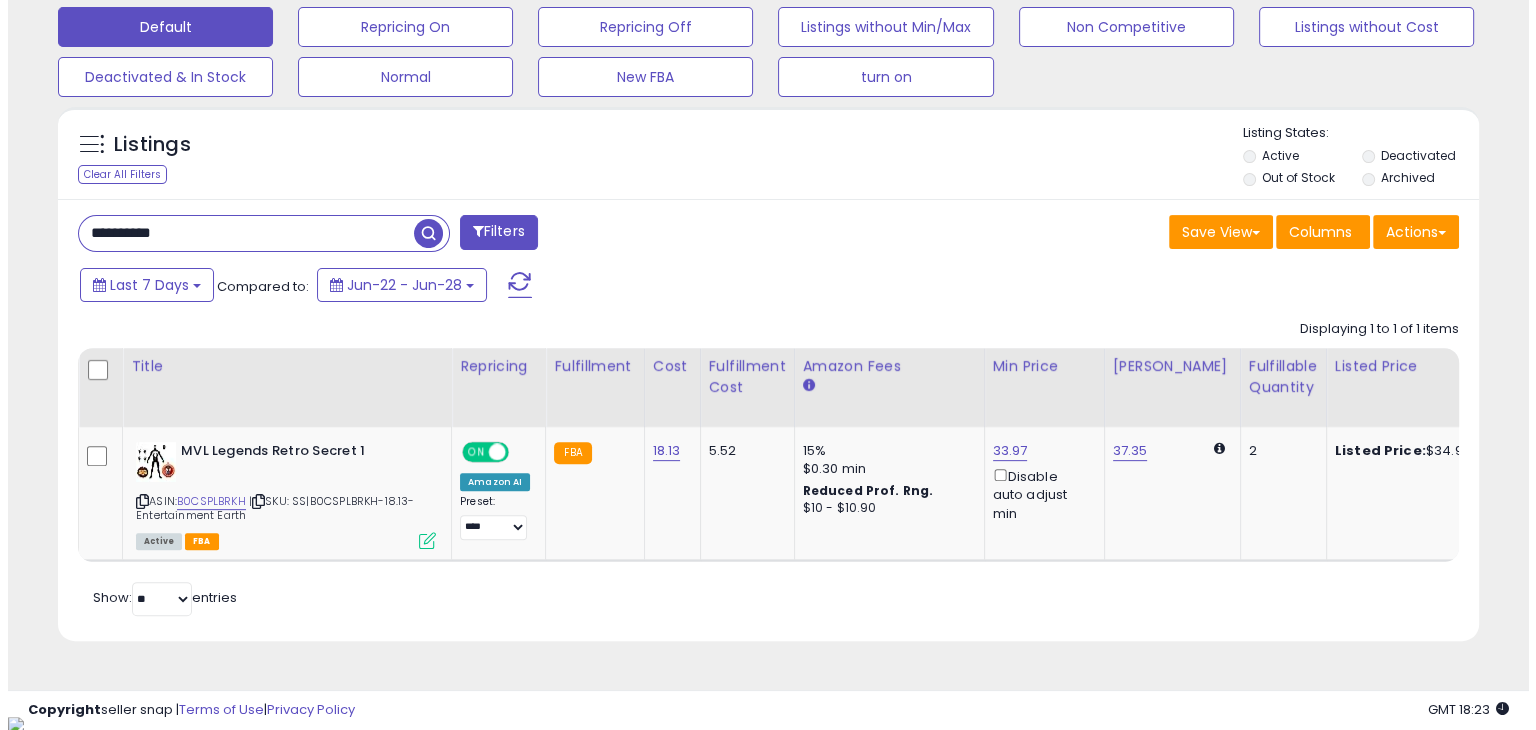 scroll, scrollTop: 489, scrollLeft: 0, axis: vertical 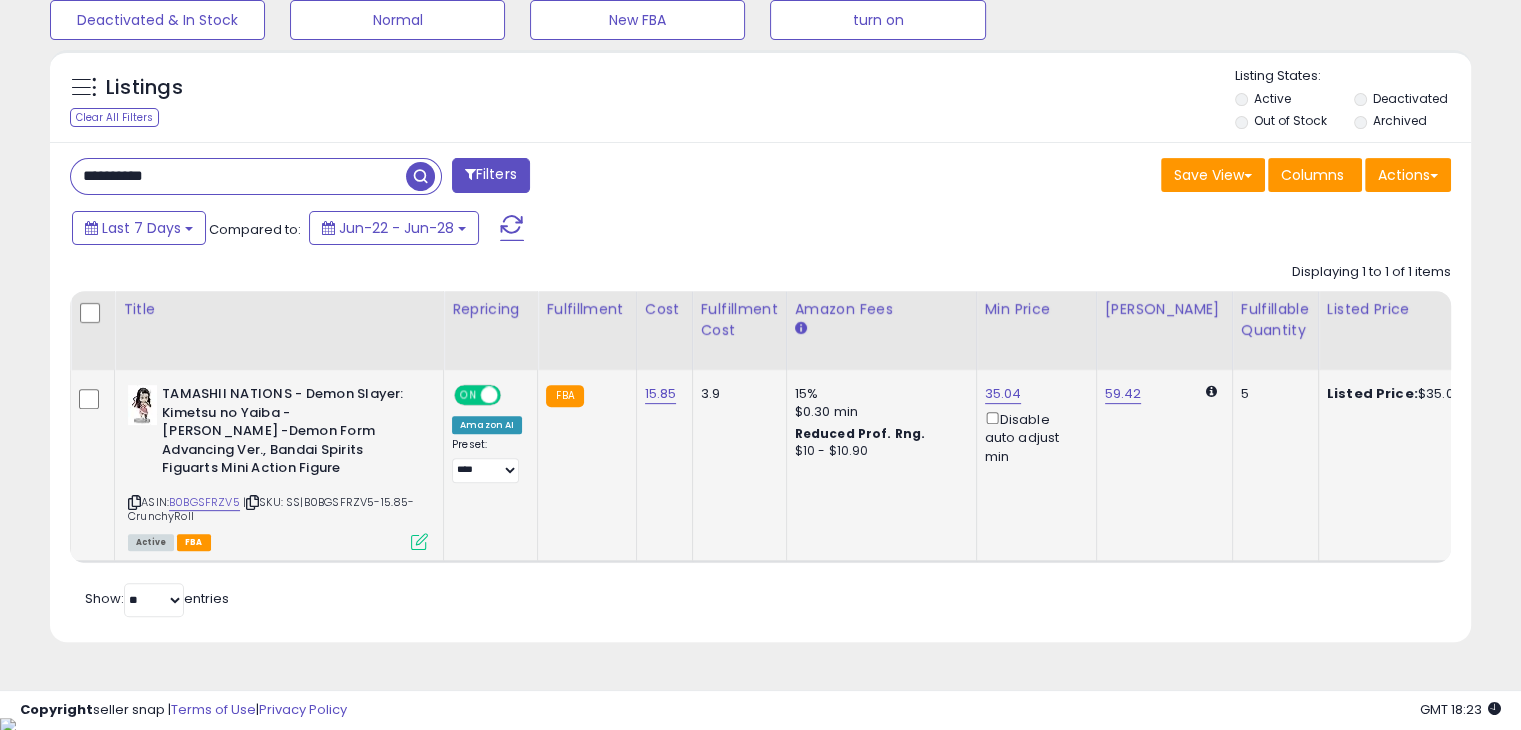 click at bounding box center (419, 541) 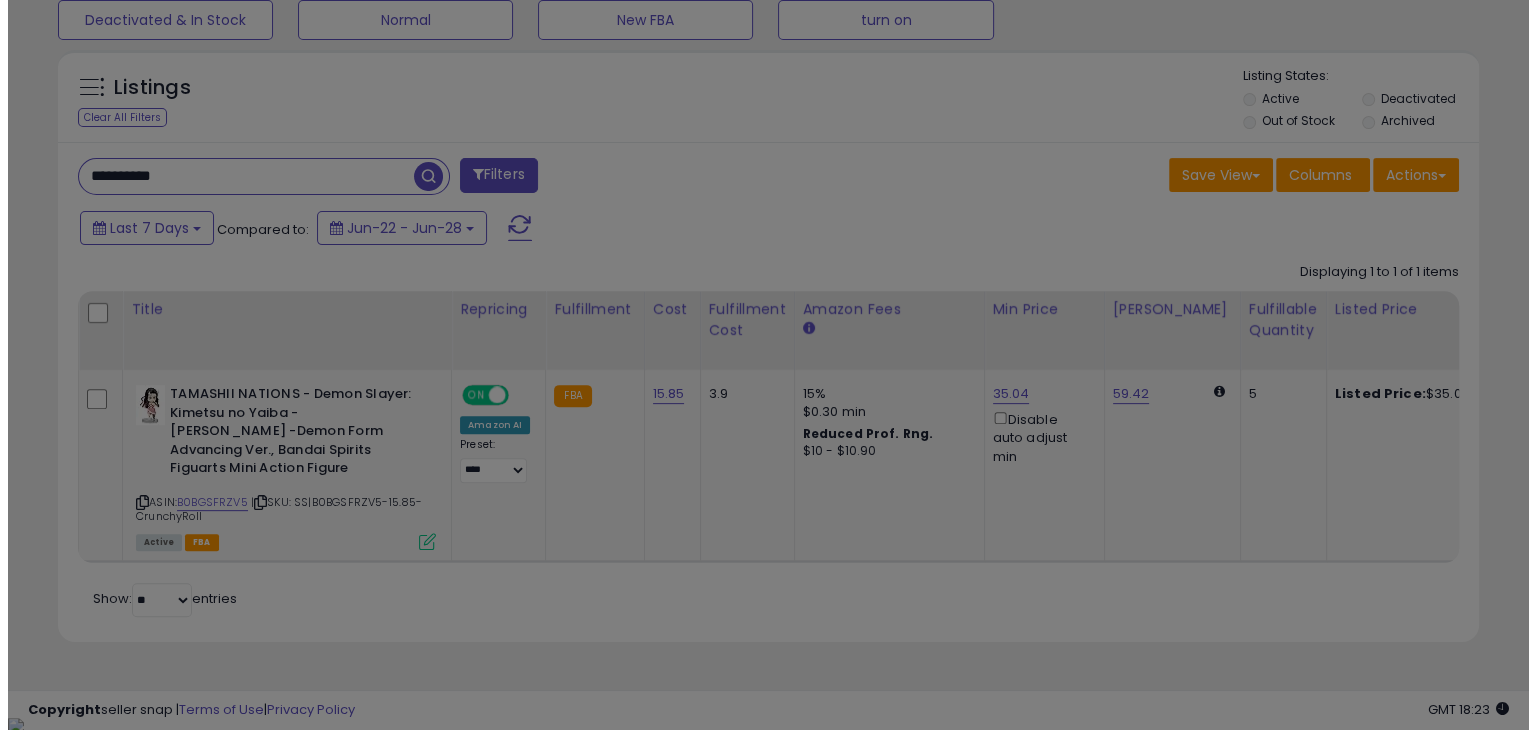 scroll, scrollTop: 999589, scrollLeft: 999168, axis: both 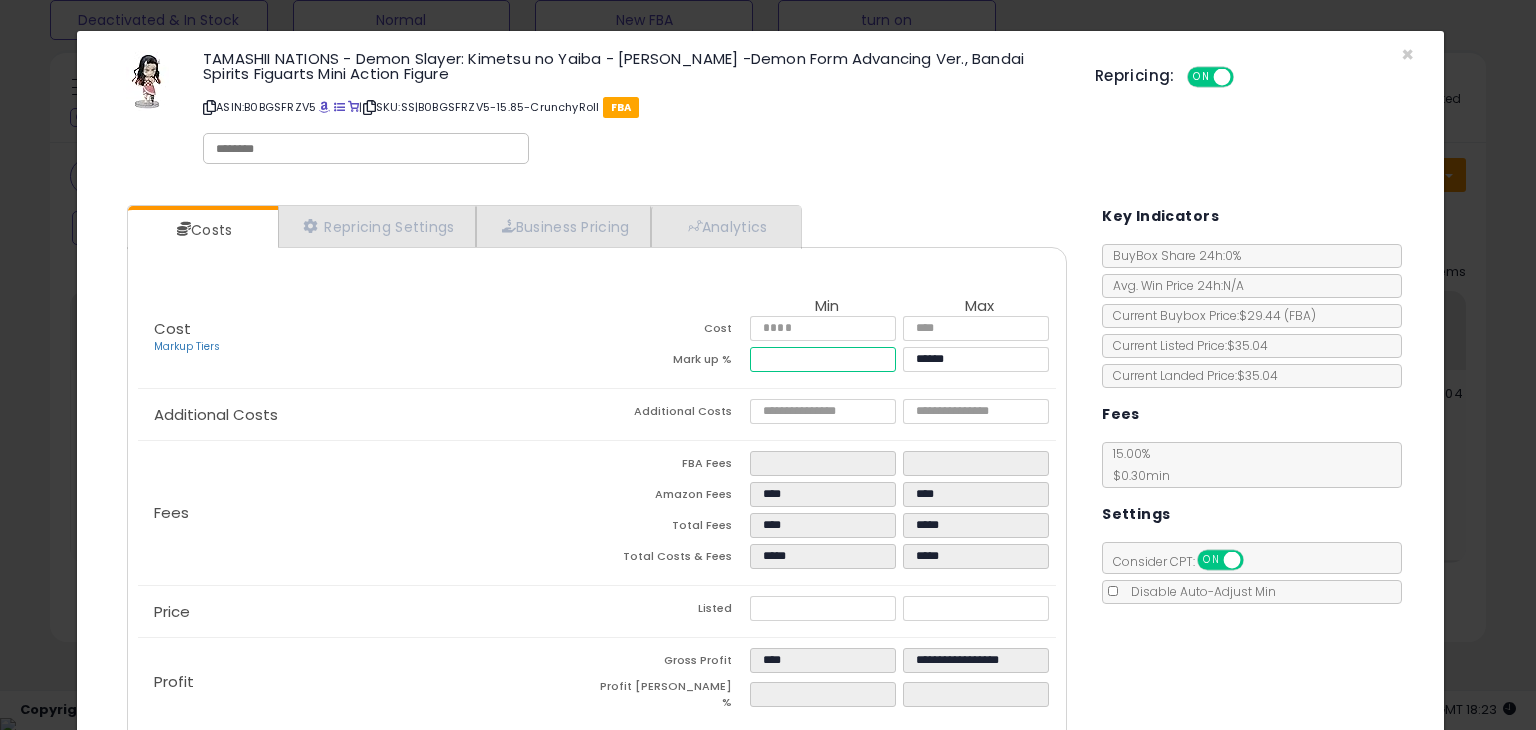drag, startPoint x: 762, startPoint y: 360, endPoint x: 715, endPoint y: 362, distance: 47.042534 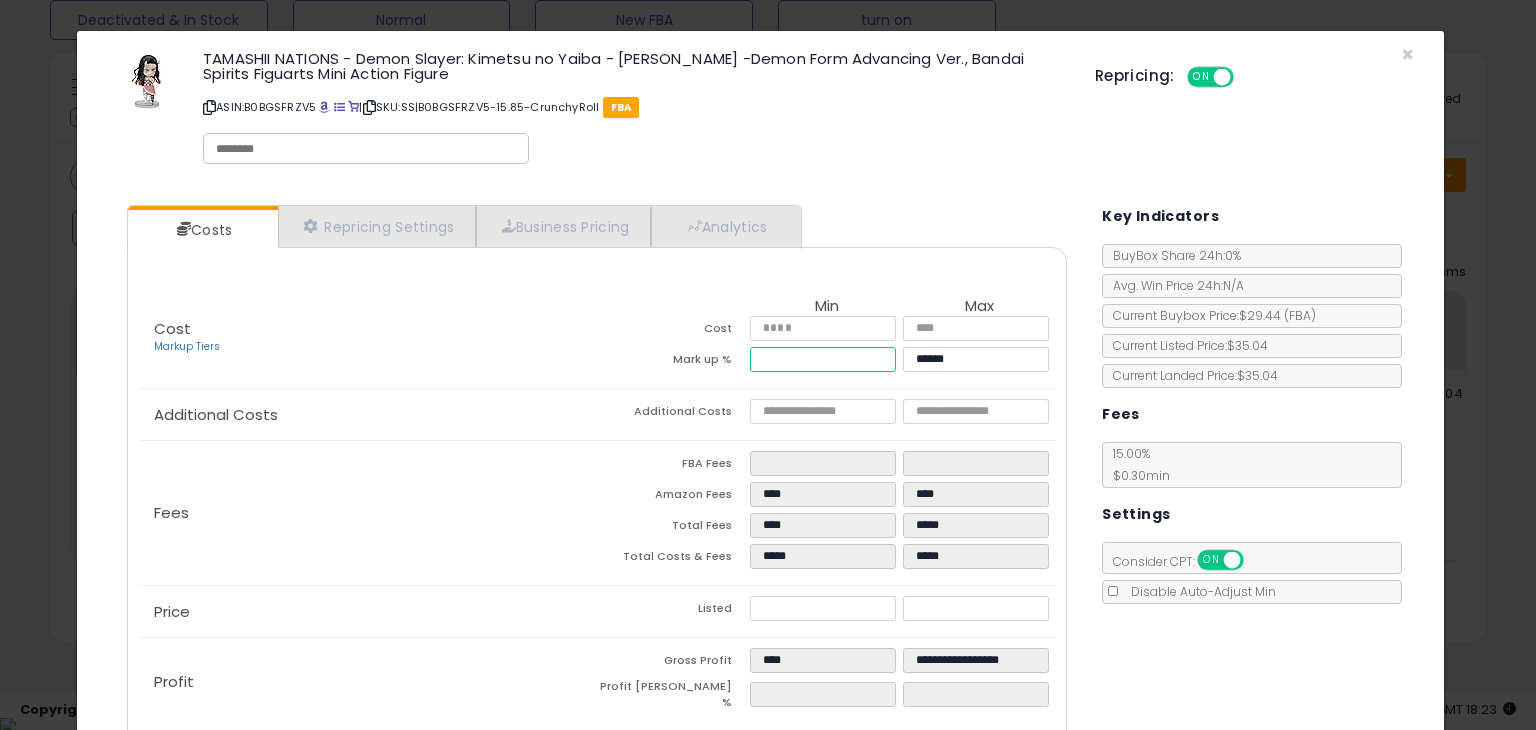 type on "*****" 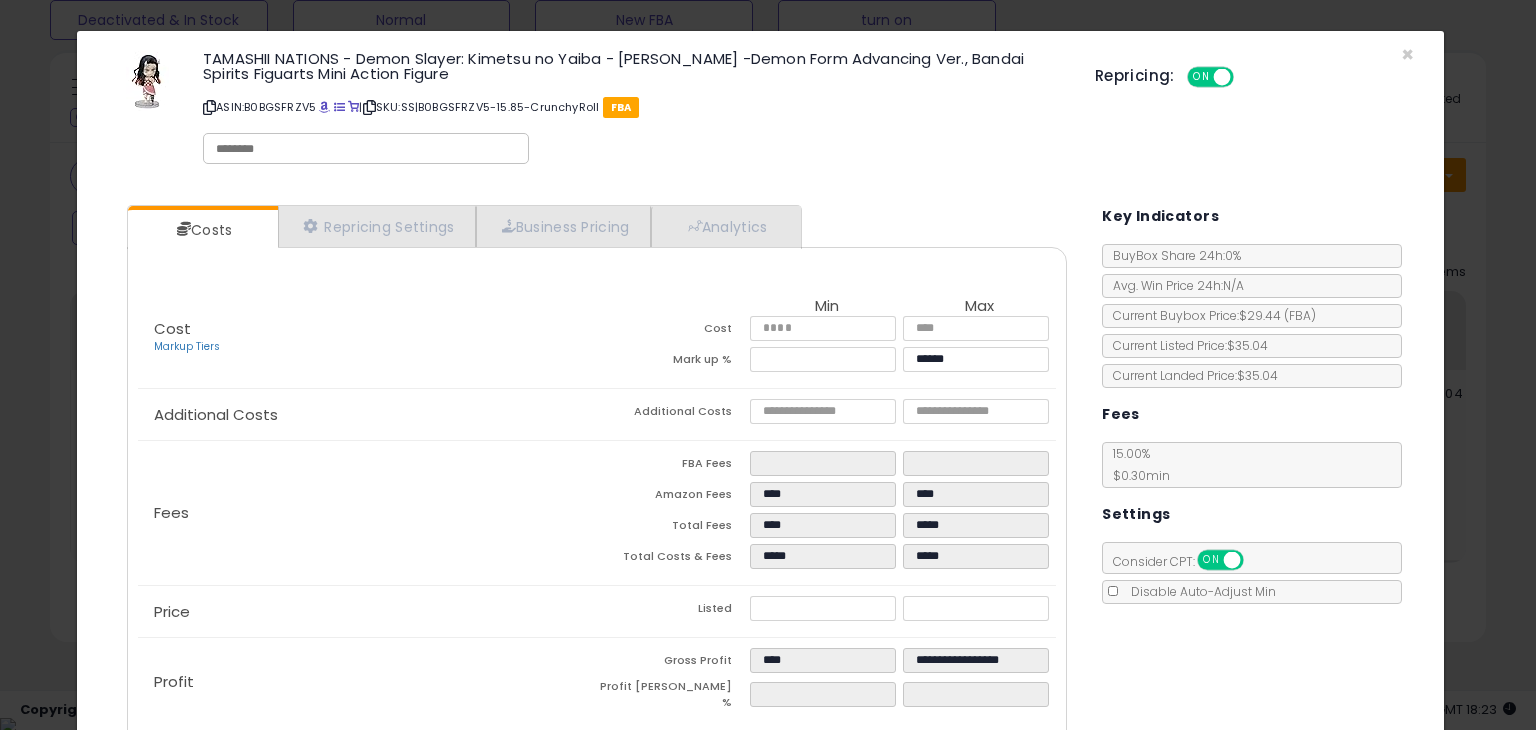 type on "****" 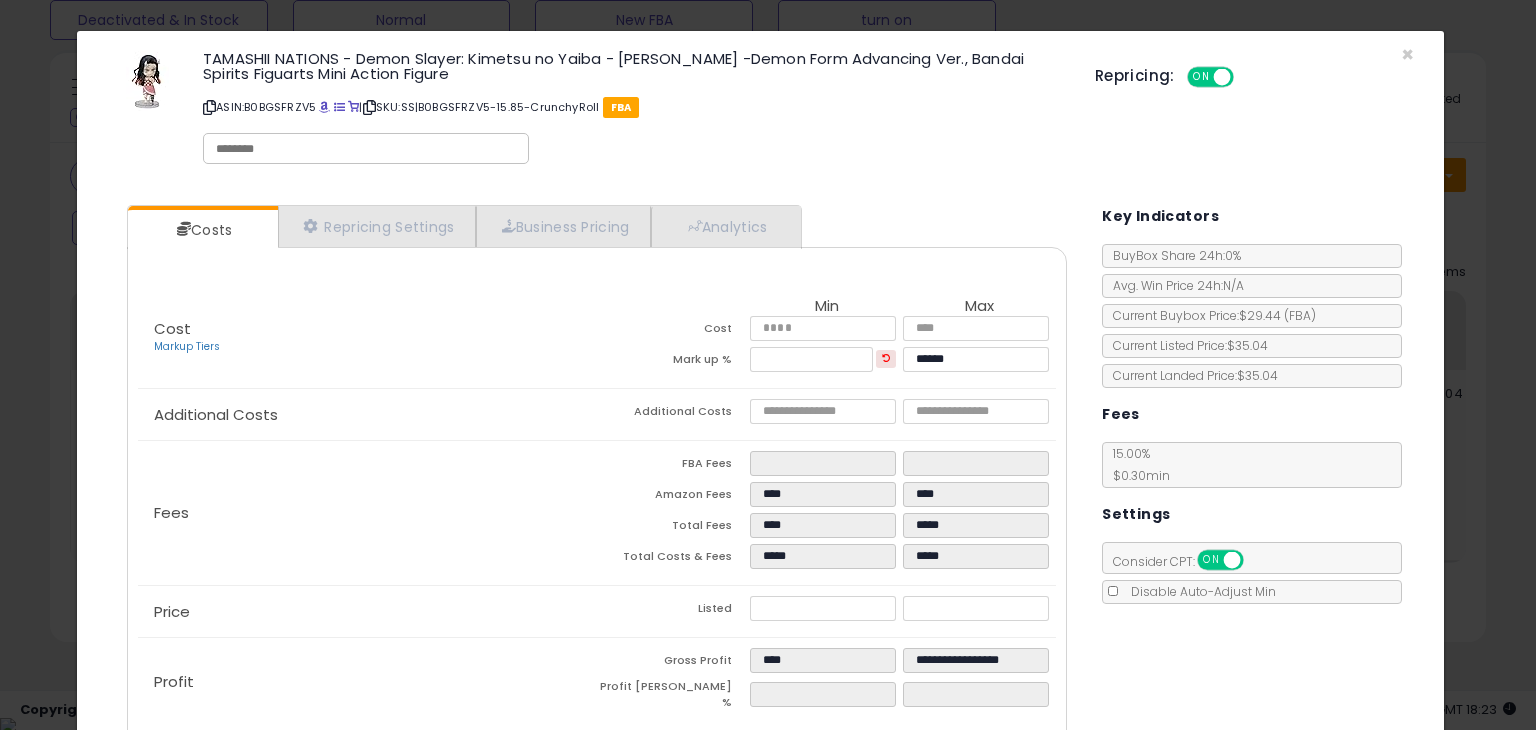 scroll, scrollTop: 94, scrollLeft: 0, axis: vertical 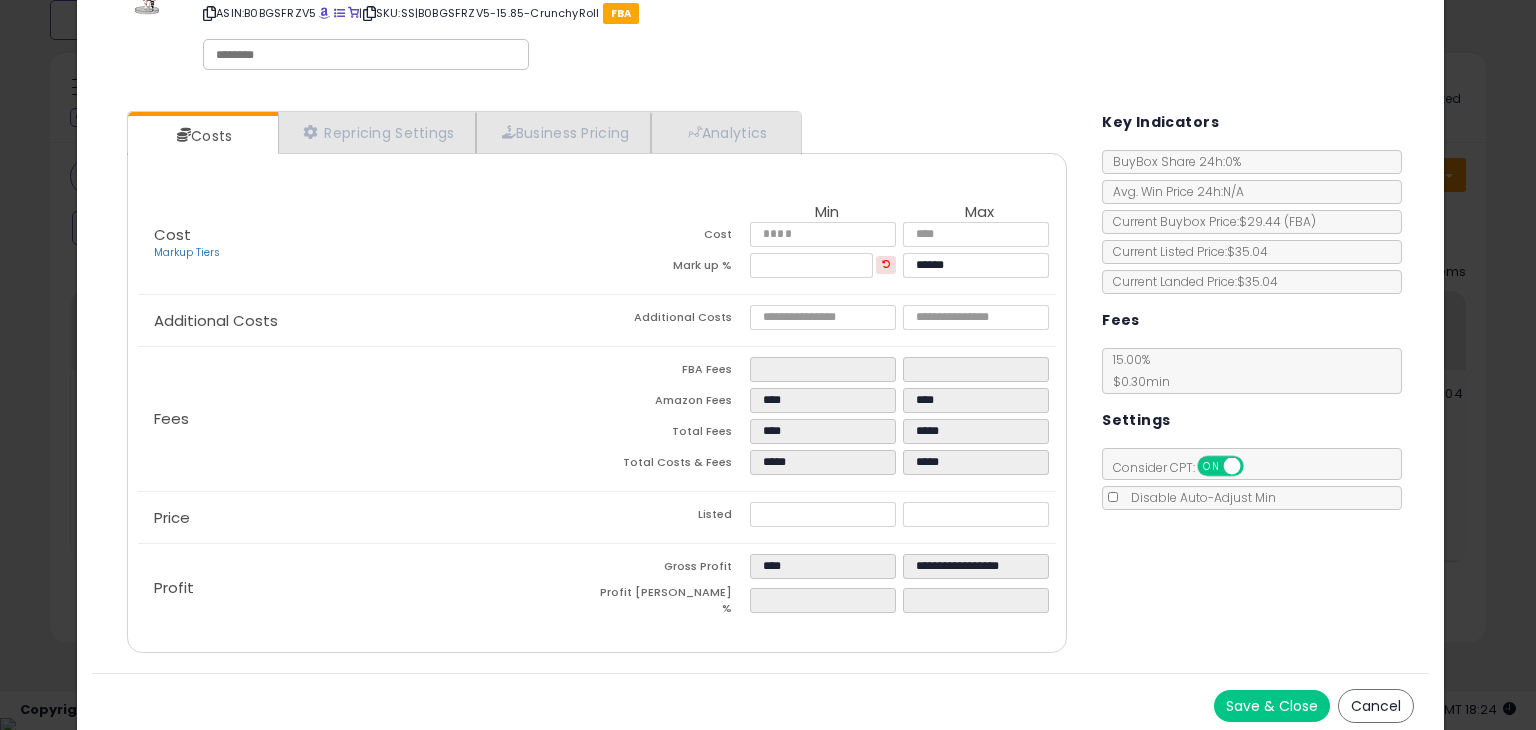 click on "Save & Close" at bounding box center [1272, 706] 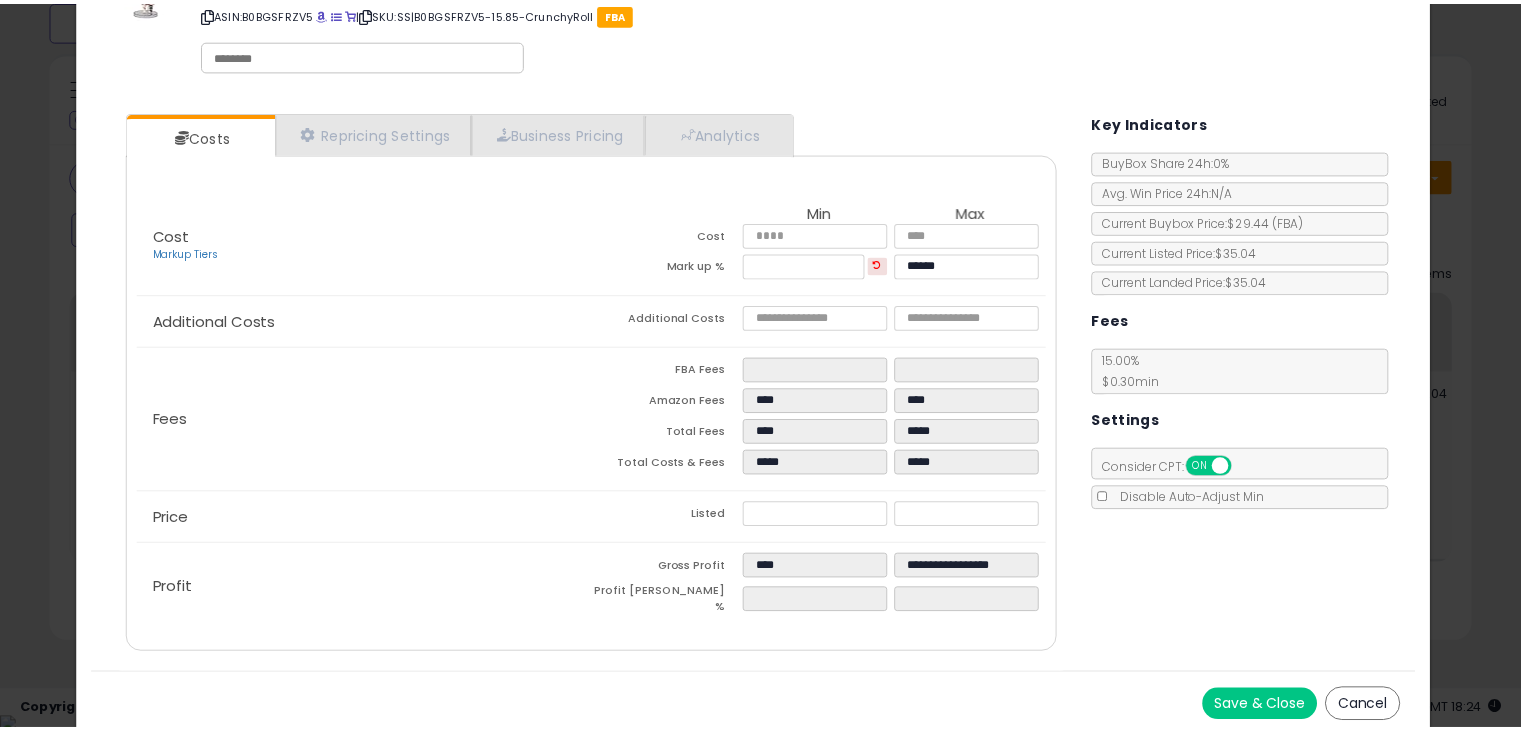 scroll, scrollTop: 0, scrollLeft: 0, axis: both 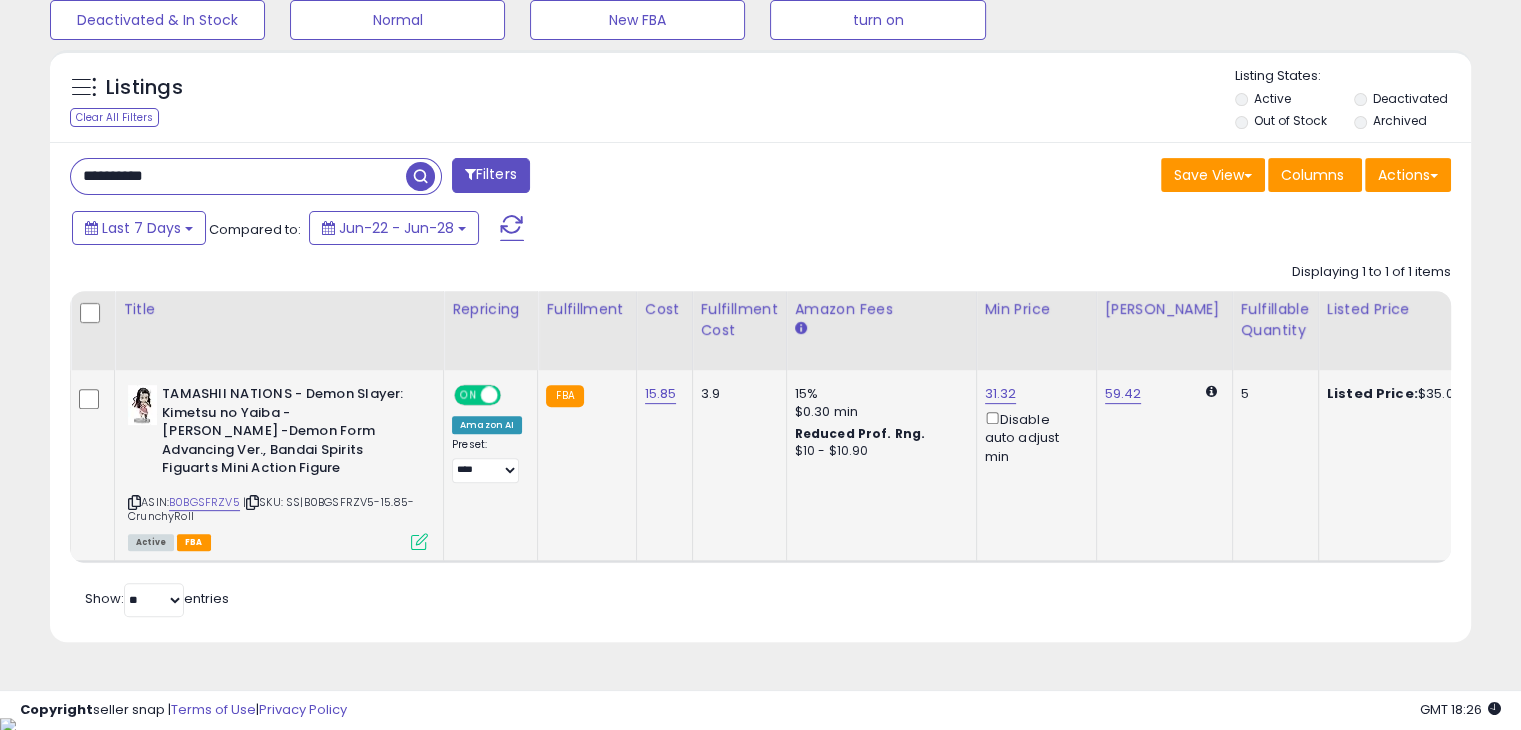 click at bounding box center (419, 541) 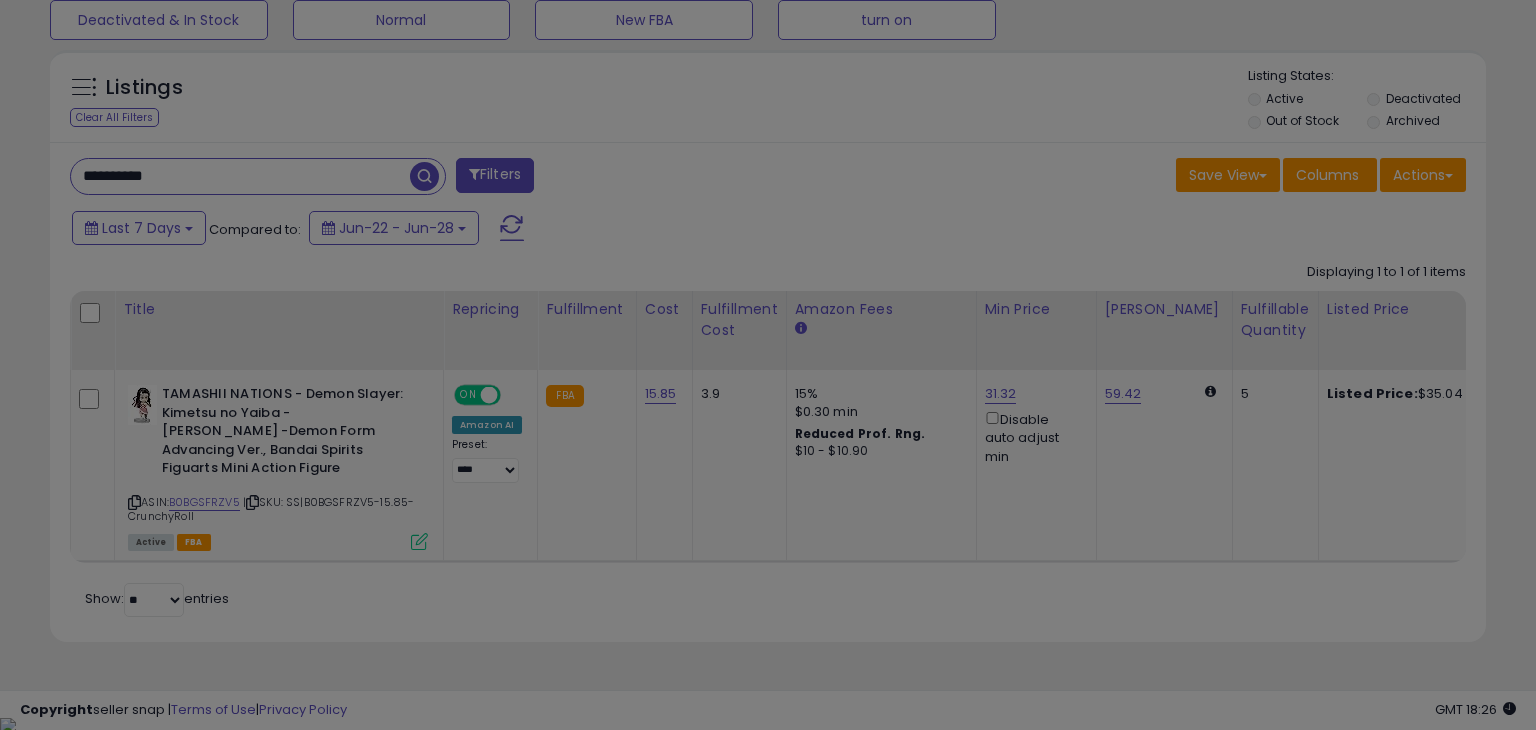 scroll, scrollTop: 999589, scrollLeft: 999168, axis: both 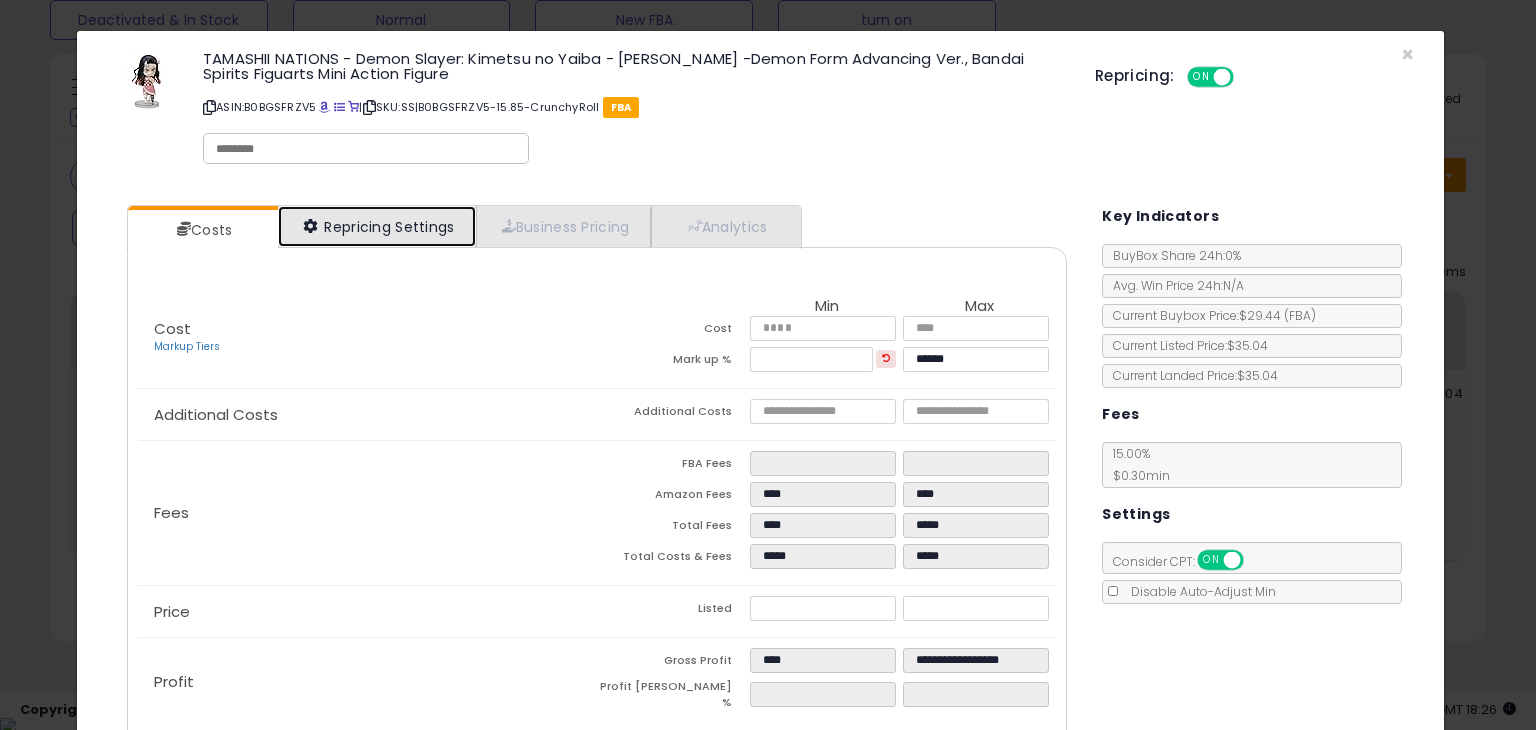 click on "Repricing Settings" at bounding box center (377, 226) 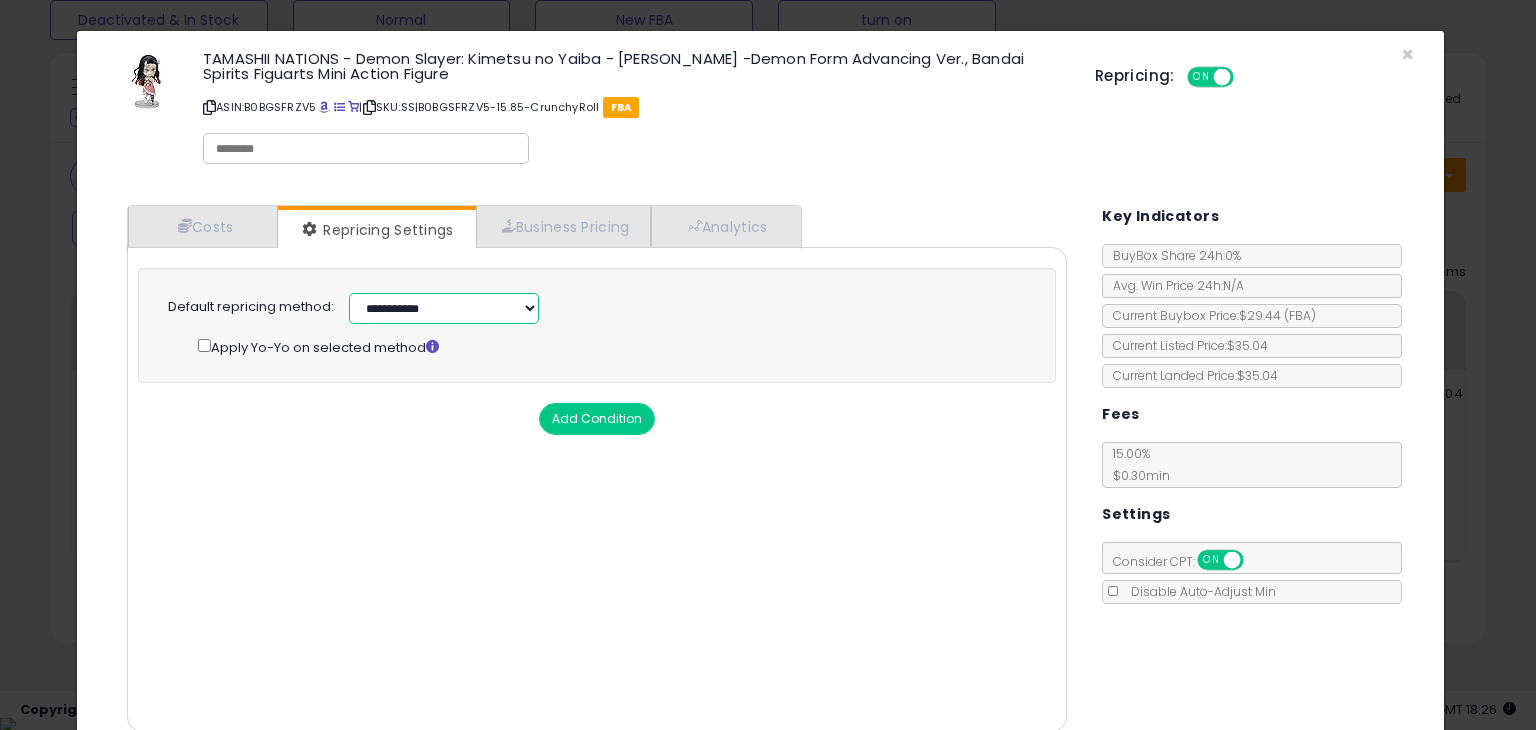 click on "**********" at bounding box center [444, 308] 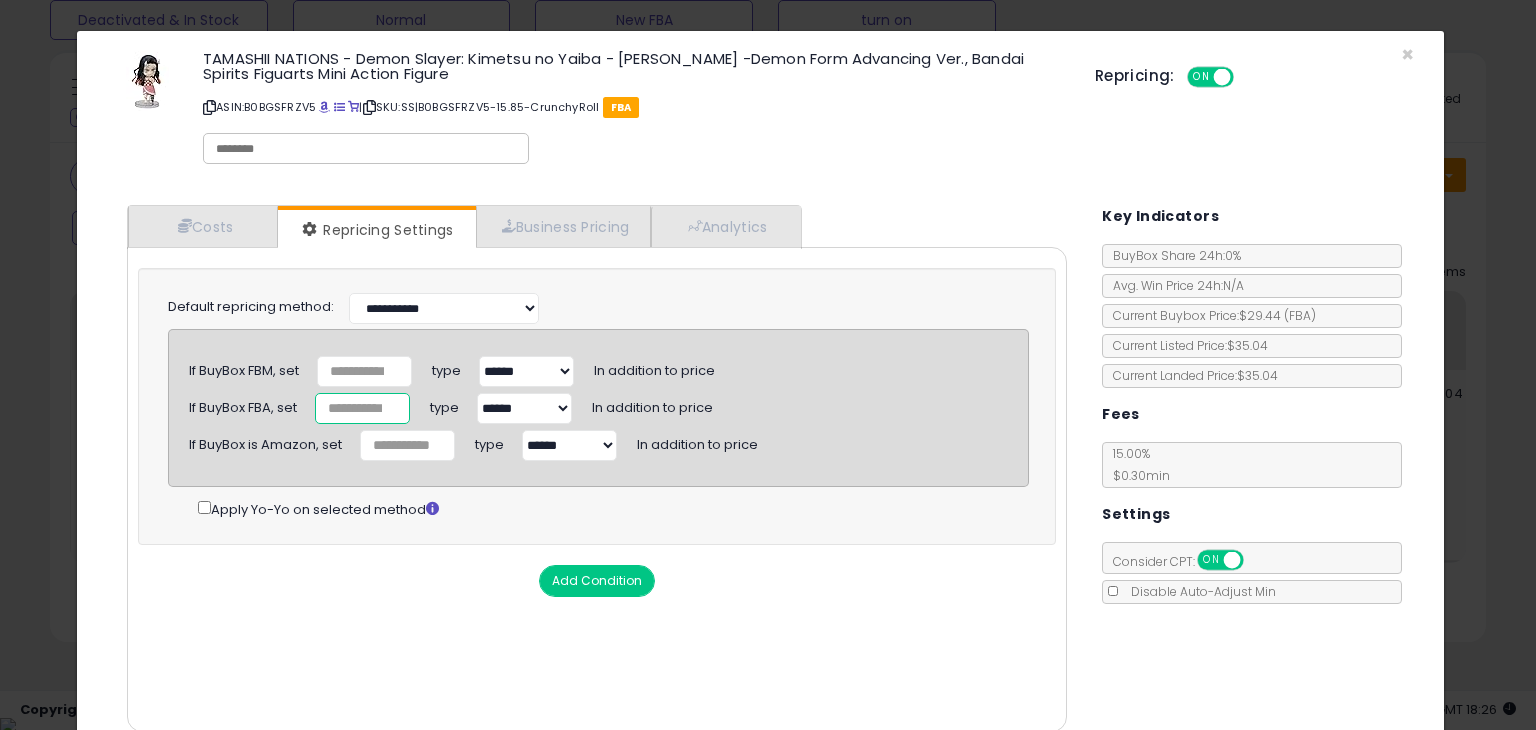 click on "*" at bounding box center [362, 408] 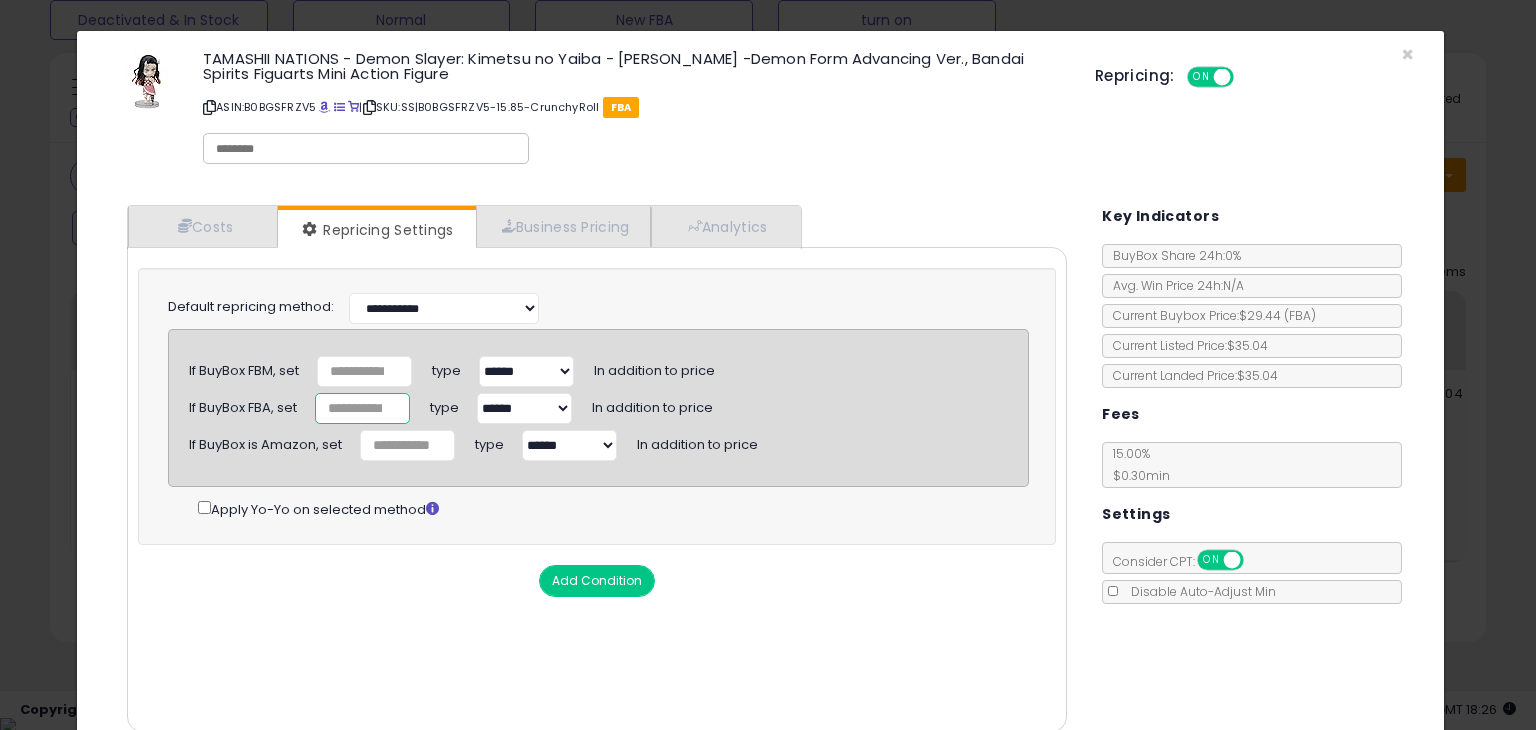 click on "*" at bounding box center (362, 408) 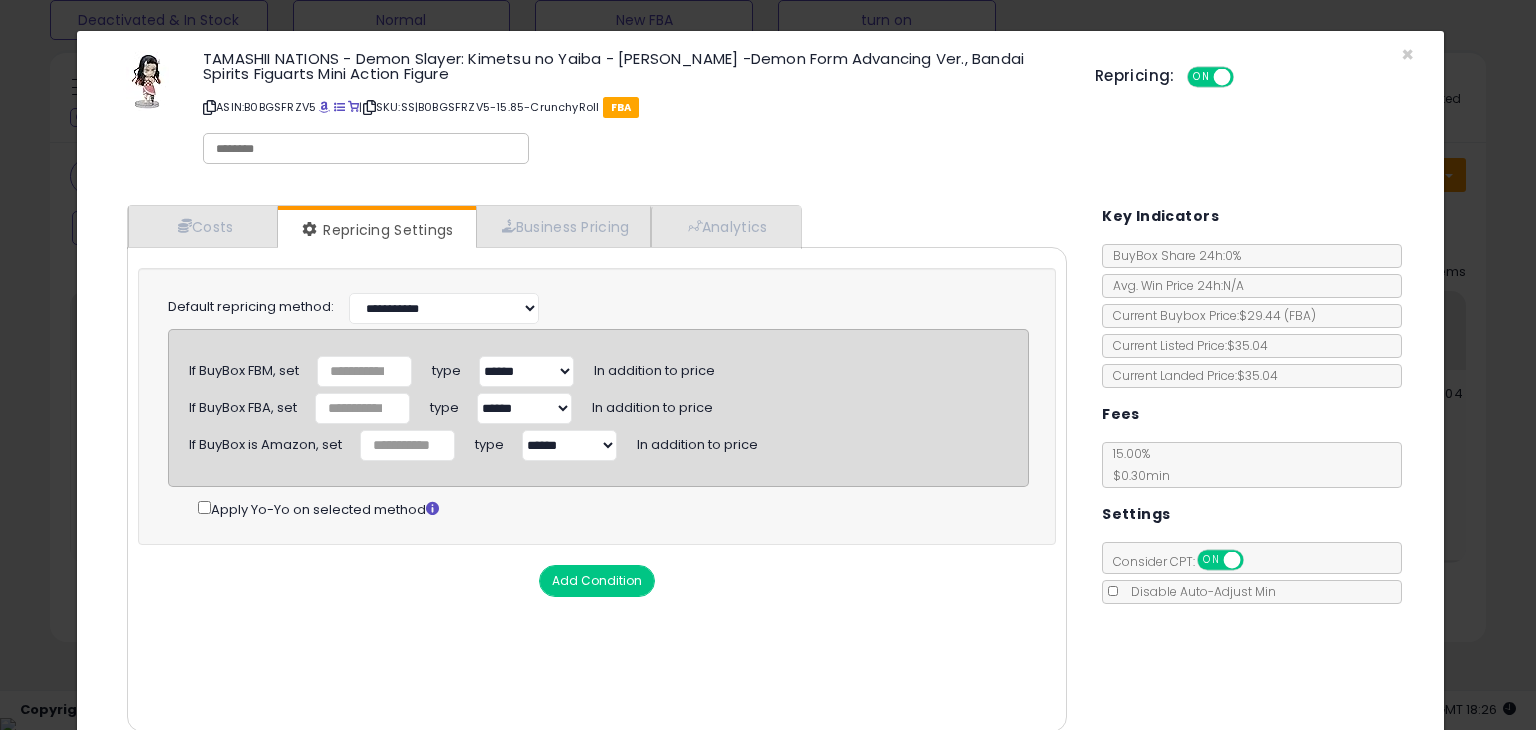 click on "******
*******" at bounding box center (524, 408) 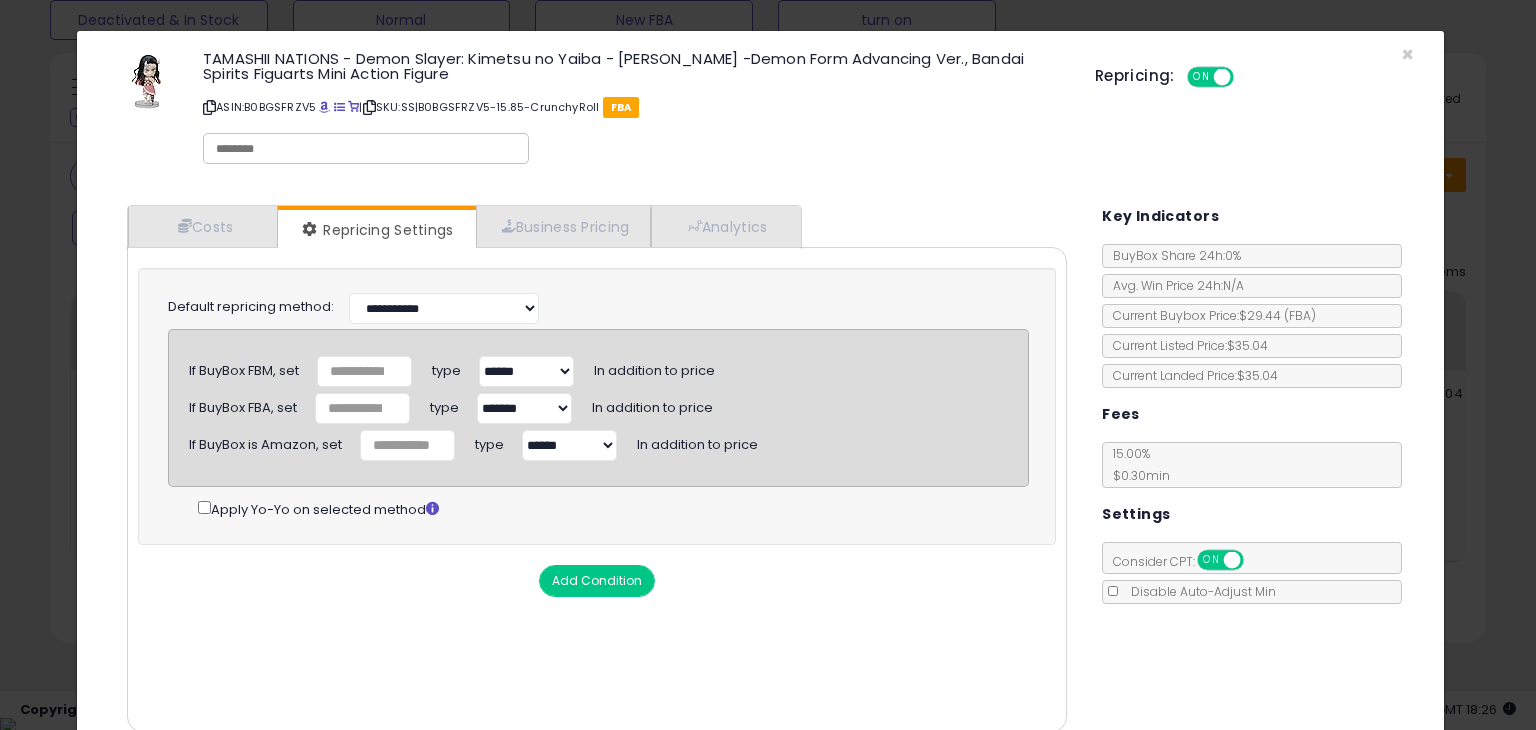click on "******
*******" at bounding box center [524, 408] 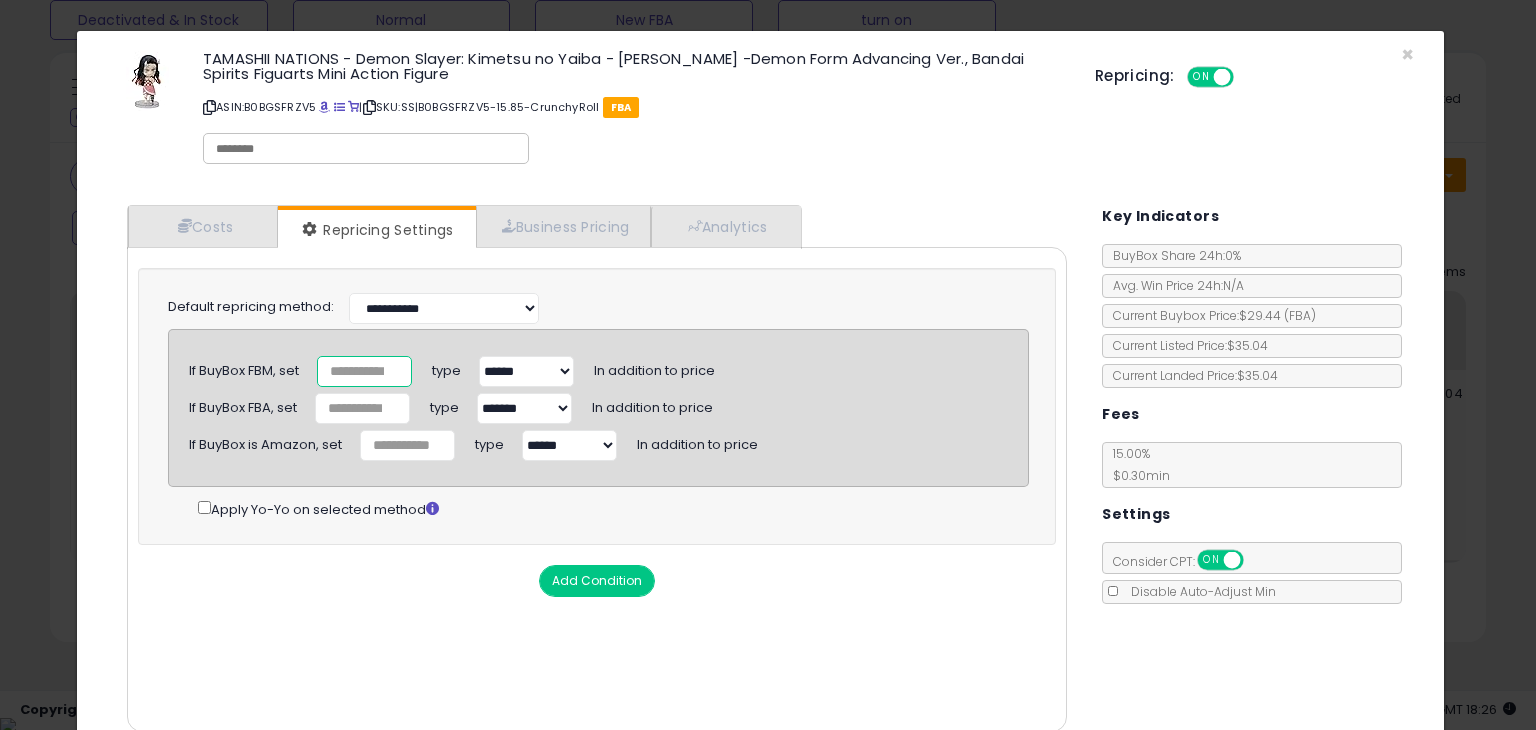 click on "*" at bounding box center [364, 371] 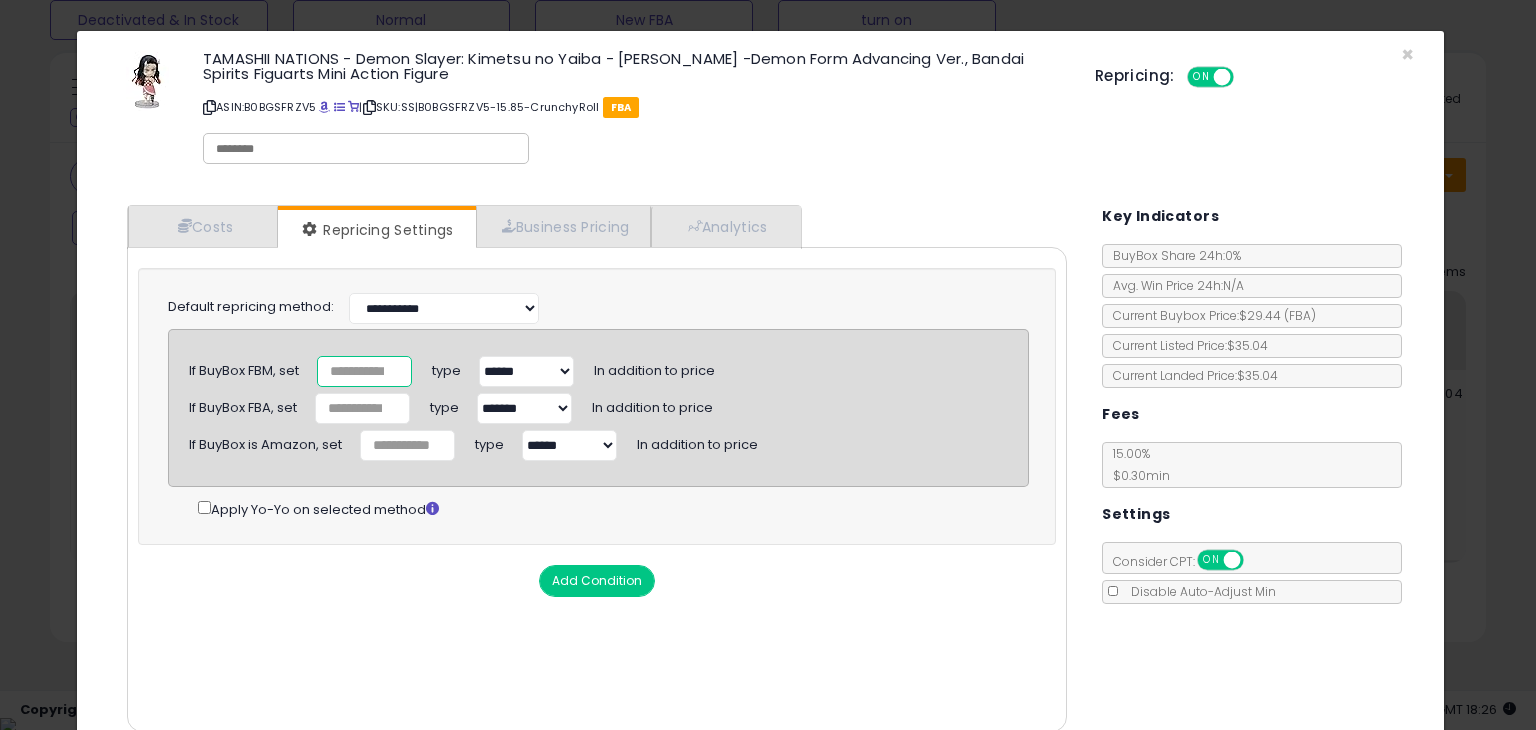 click on "*" at bounding box center (364, 371) 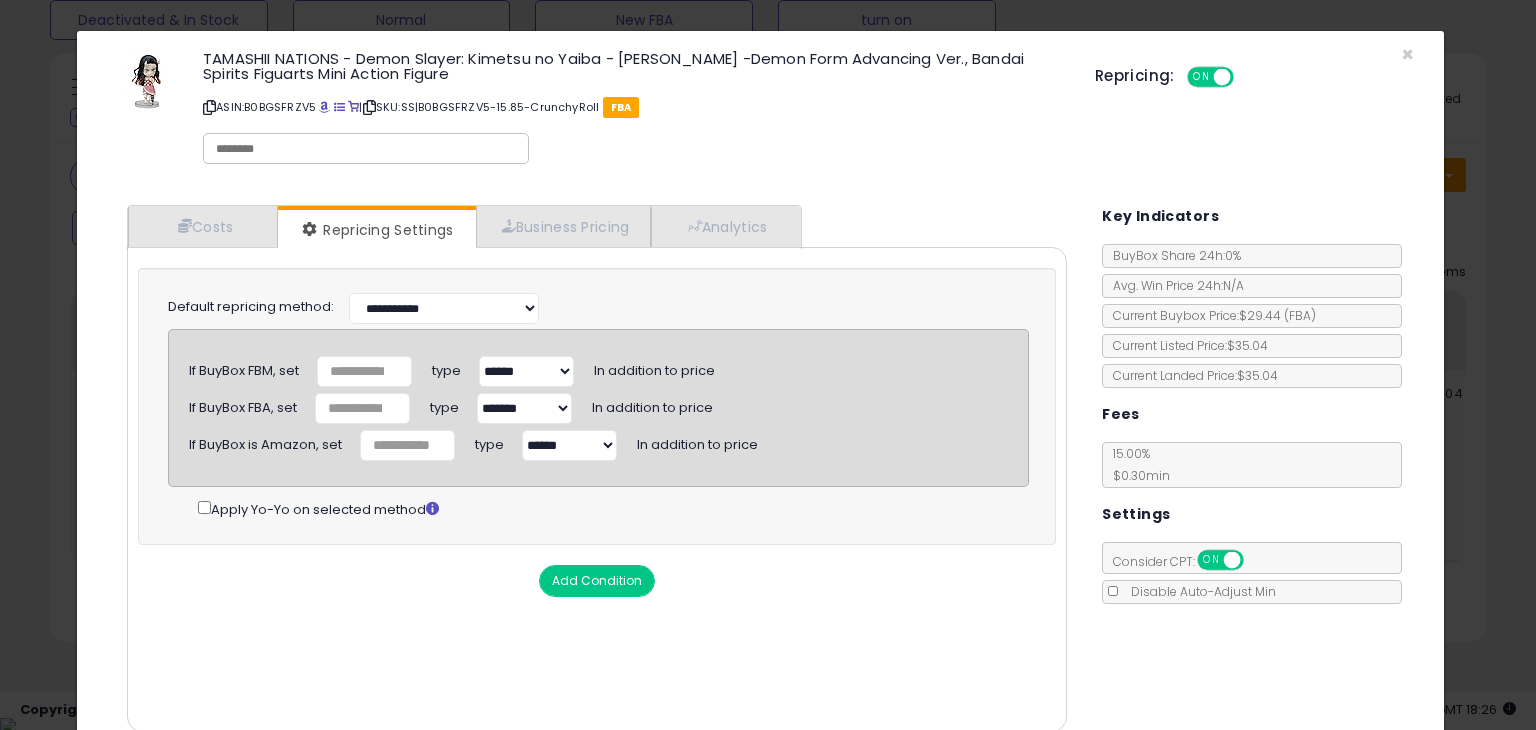click on "******
*******" at bounding box center [526, 371] 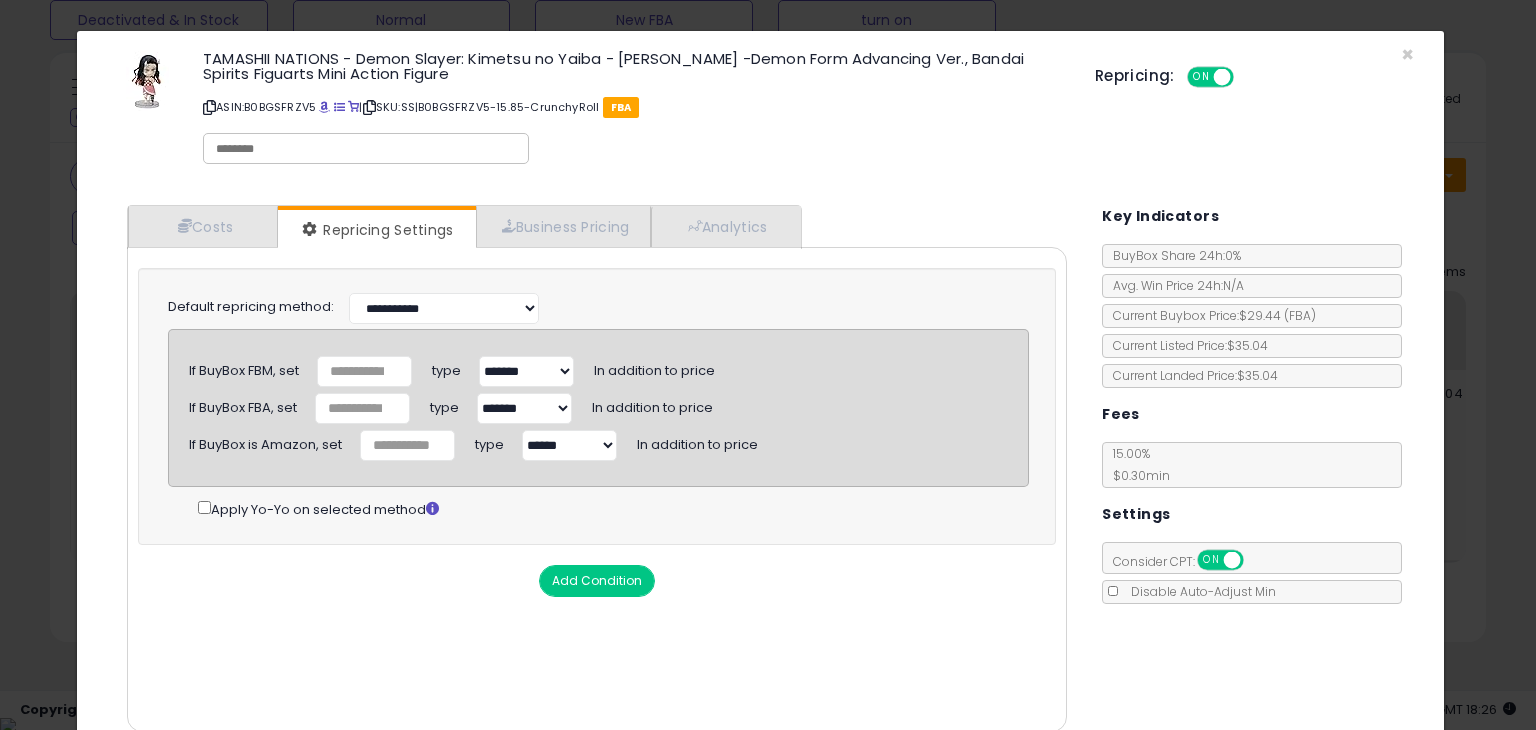 click on "******
*******" at bounding box center (526, 371) 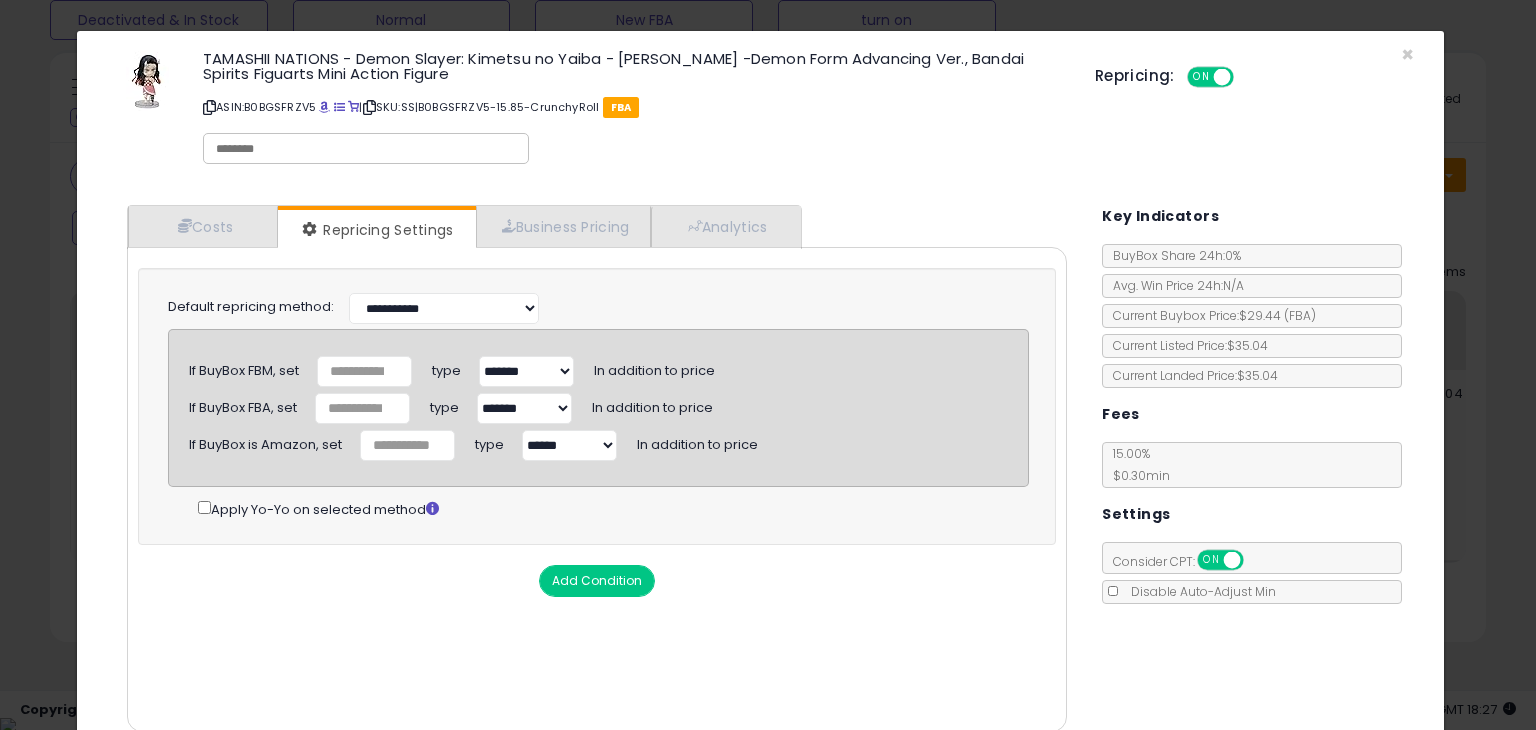 click on "******
*******" at bounding box center [569, 445] 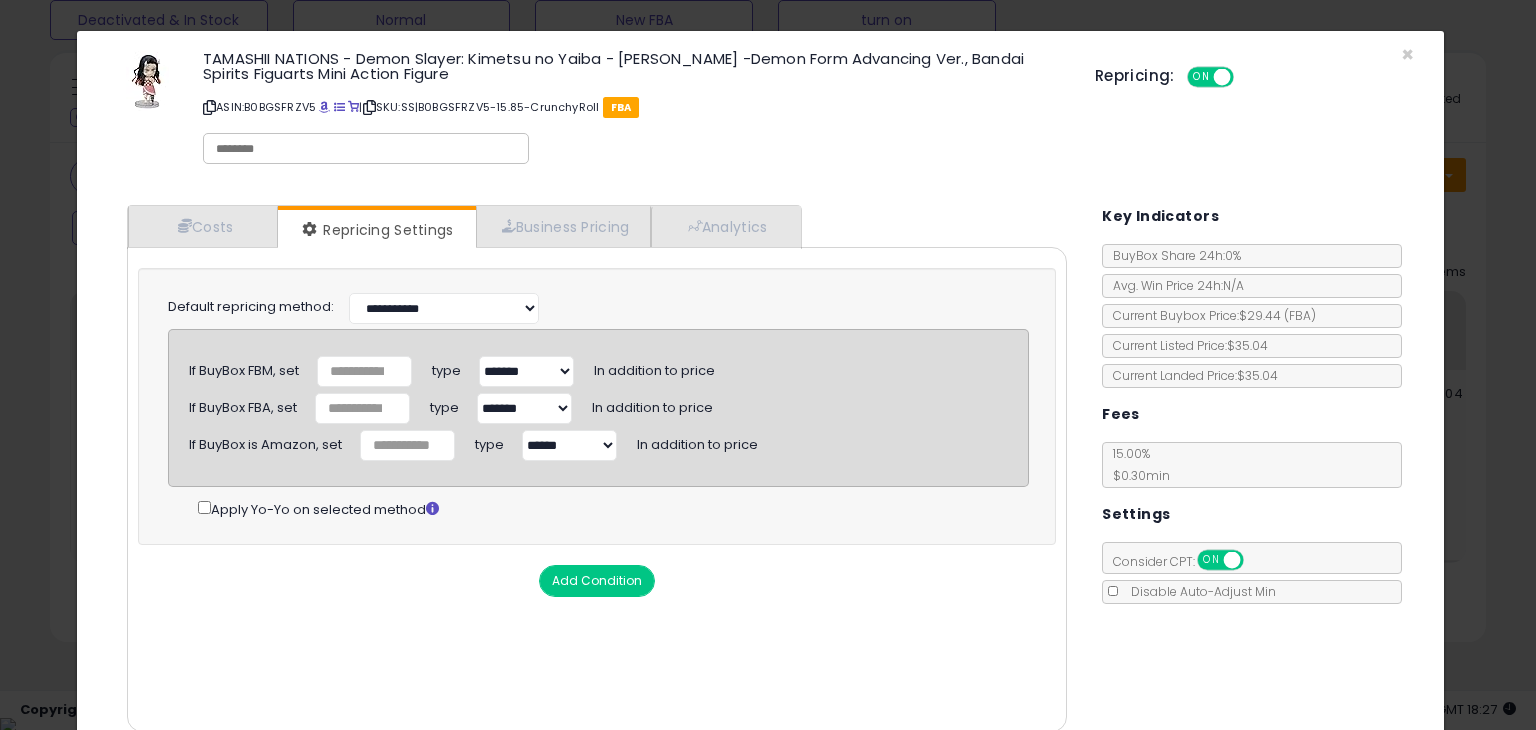 select on "*******" 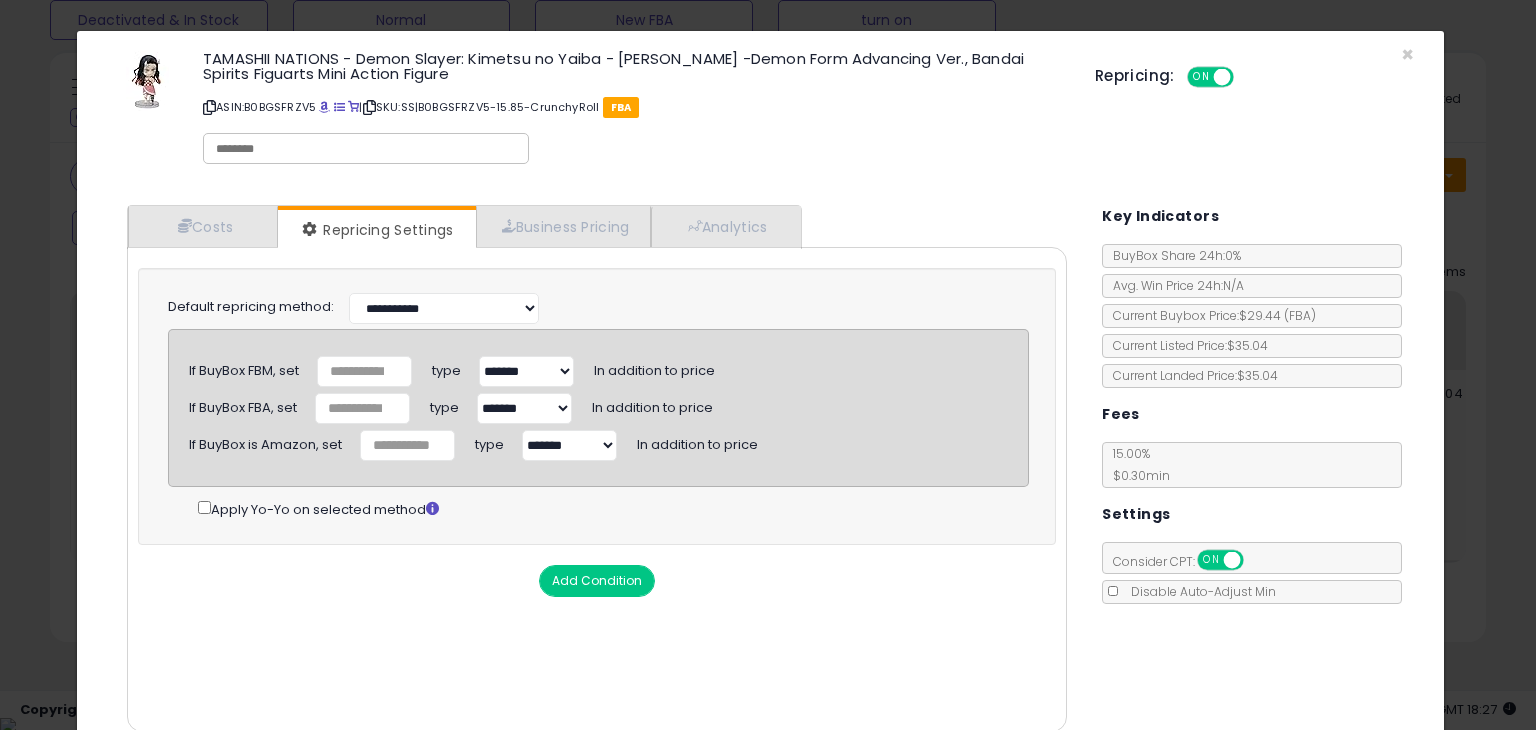 click on "******
*******" at bounding box center (569, 445) 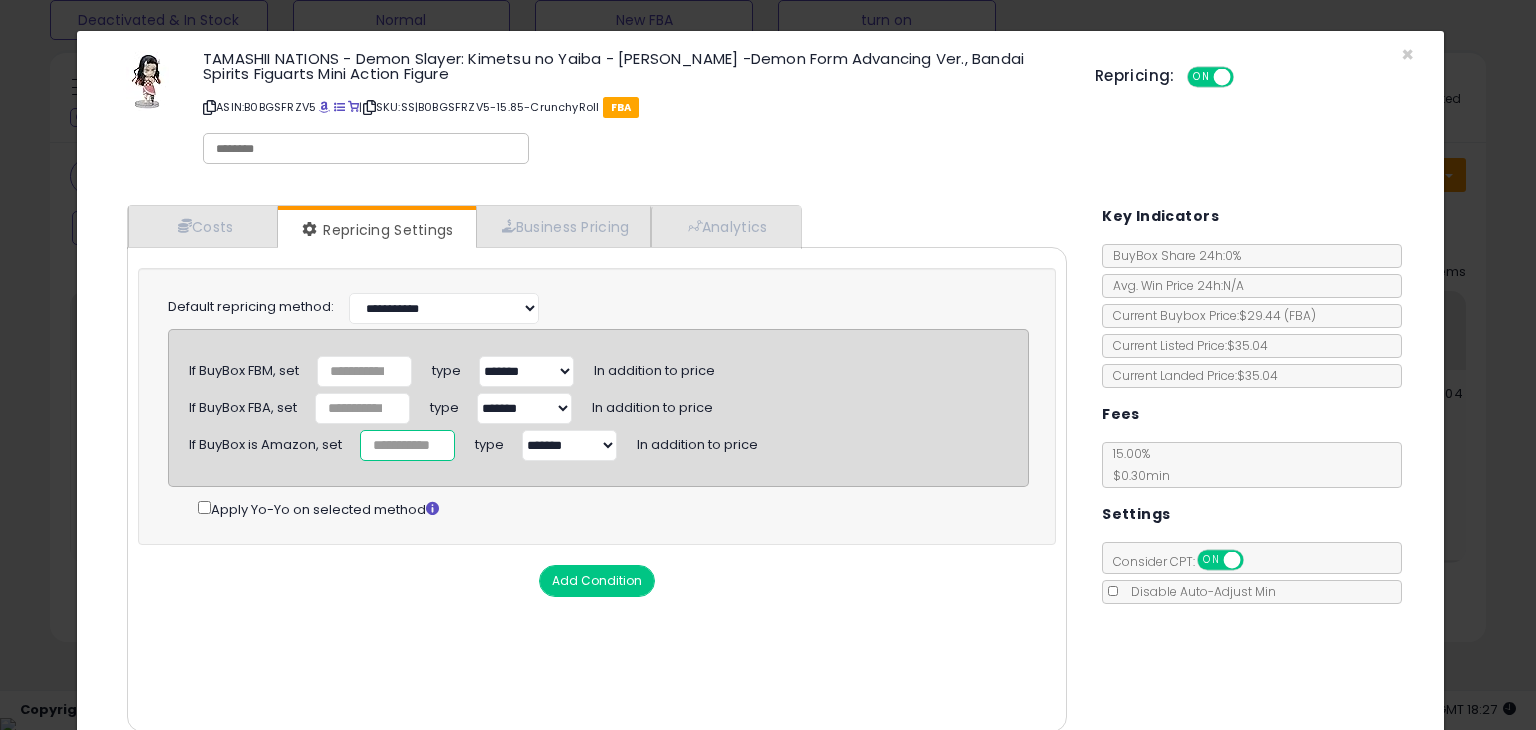 click at bounding box center (407, 445) 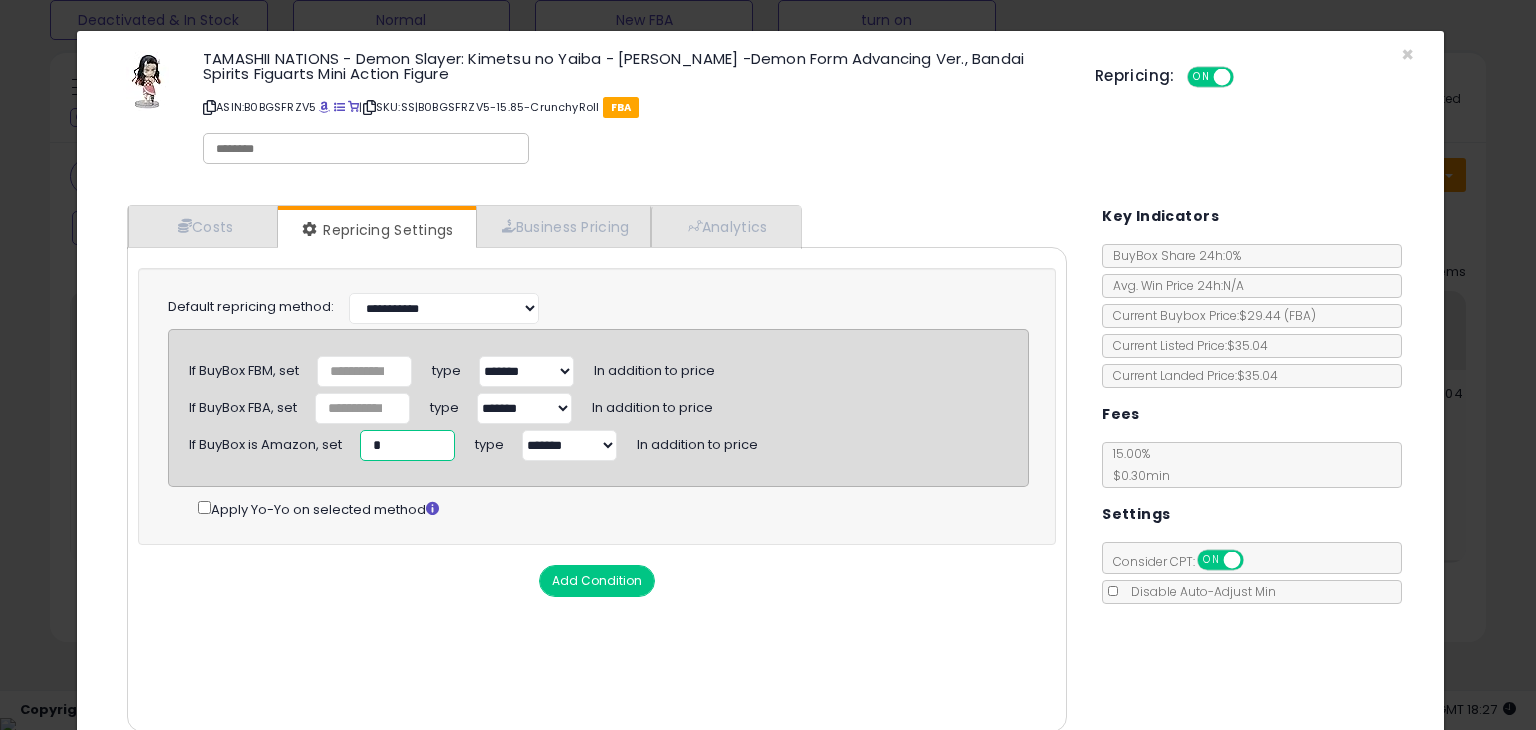 click on "*" at bounding box center [407, 445] 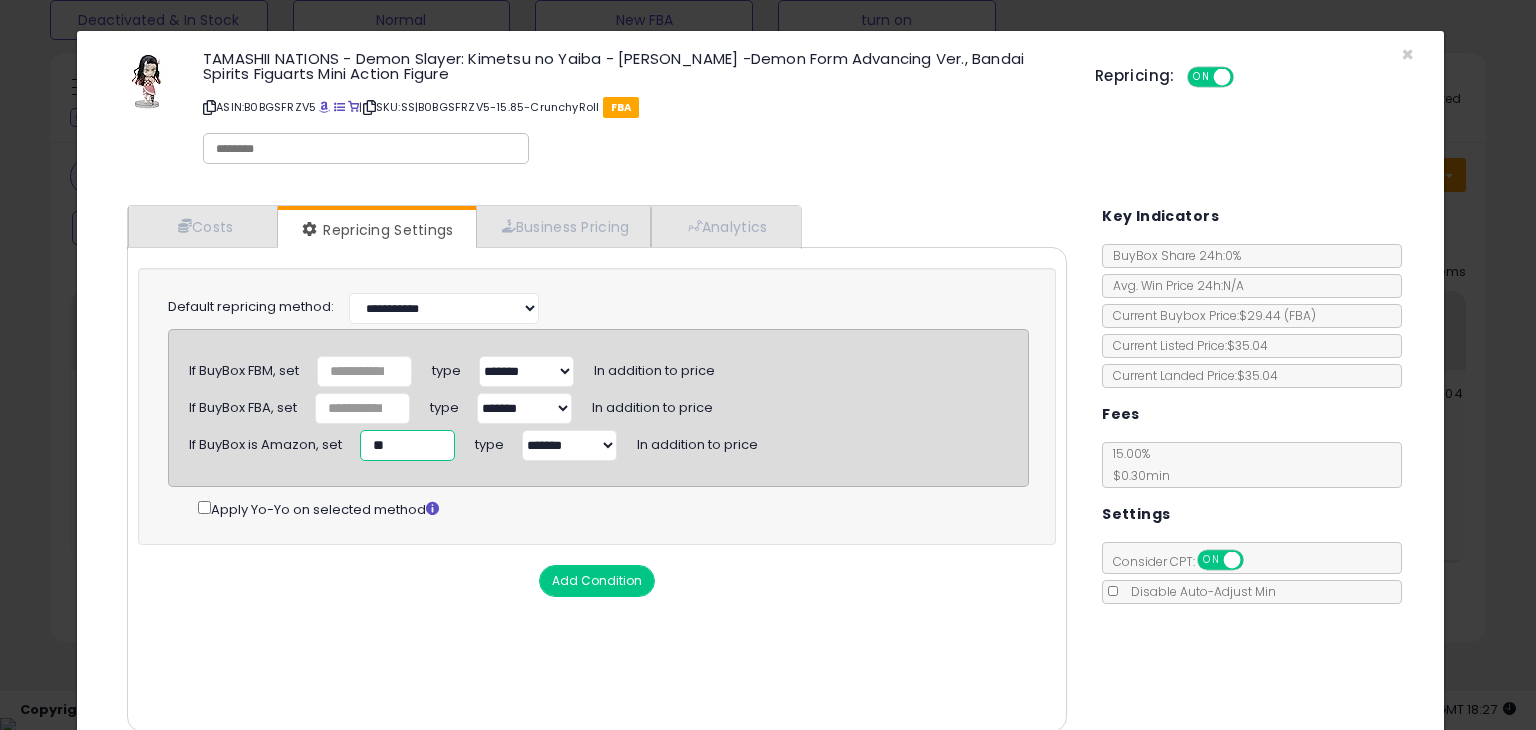 type on "**" 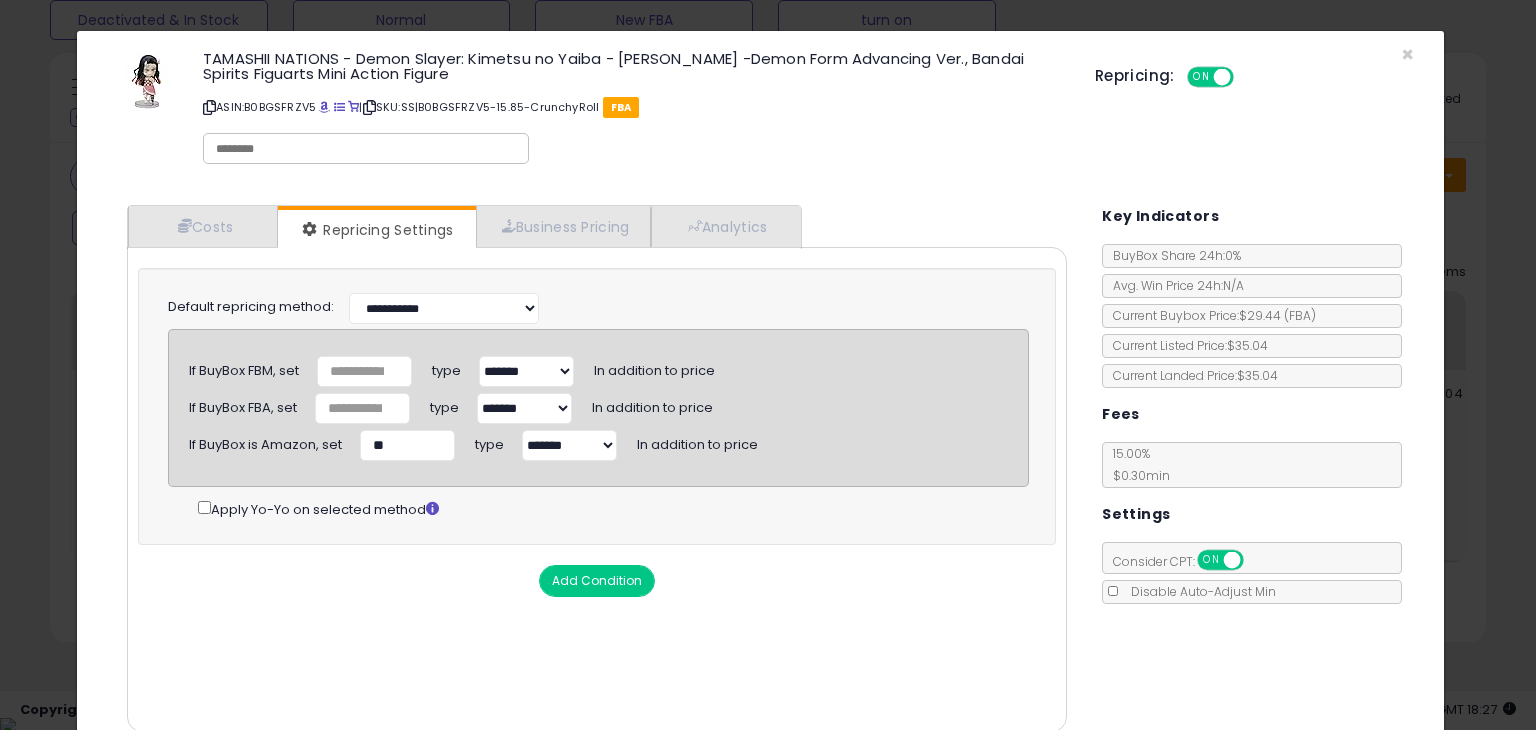 click on "Cost
Markup Tiers
Min
Max
Cost
*****
*****
Mark up %
*****
******
Additional Costs
****" at bounding box center [597, 489] 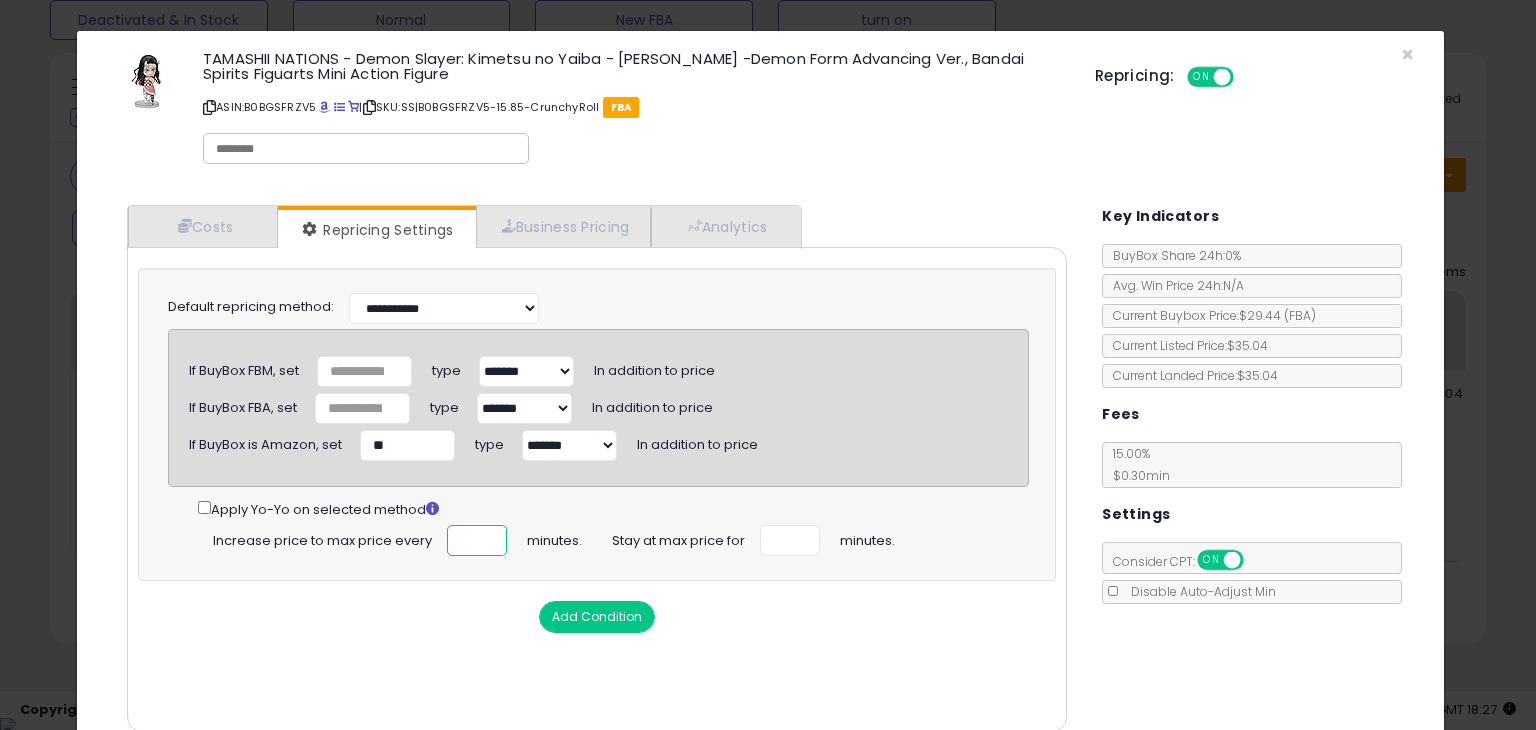 click at bounding box center [477, 540] 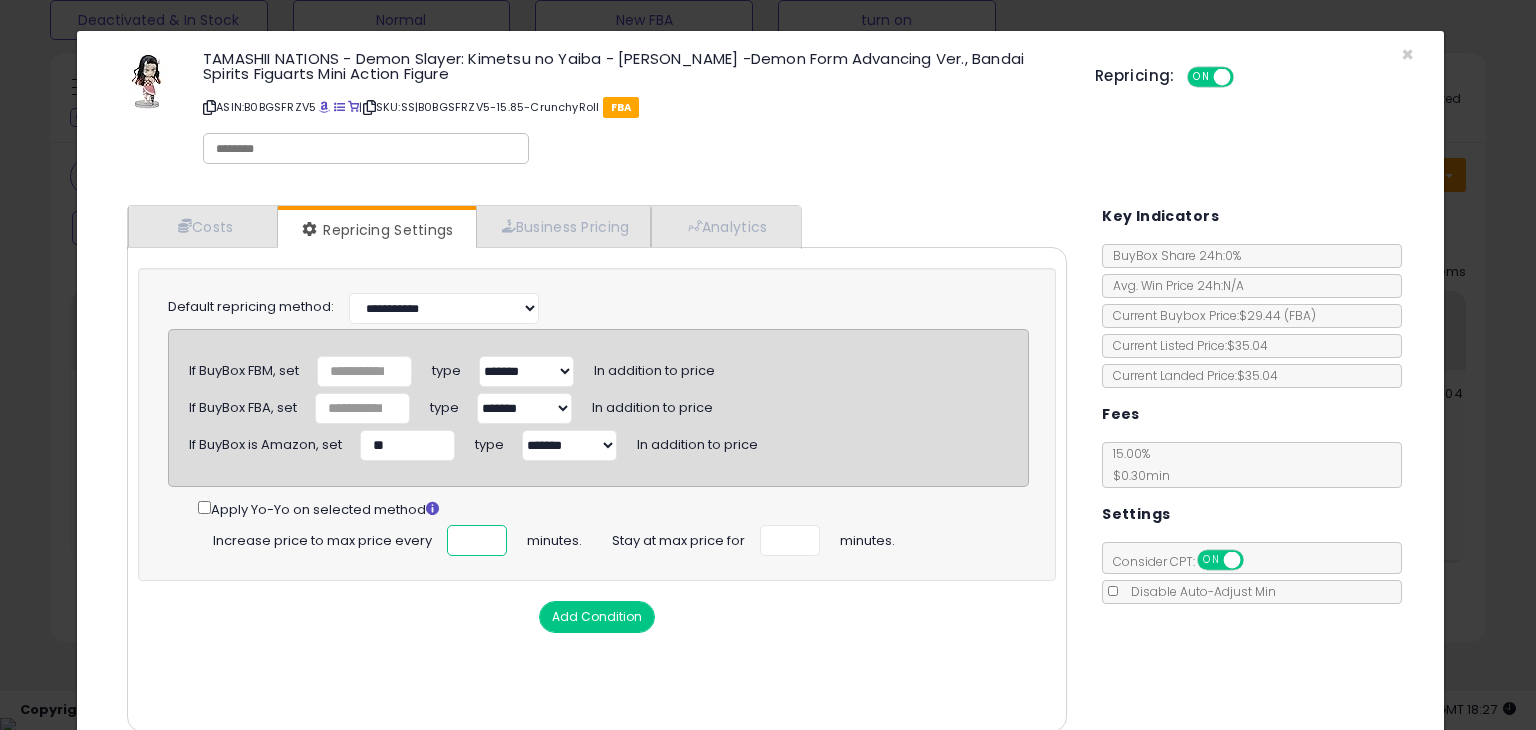 scroll, scrollTop: 0, scrollLeft: 6, axis: horizontal 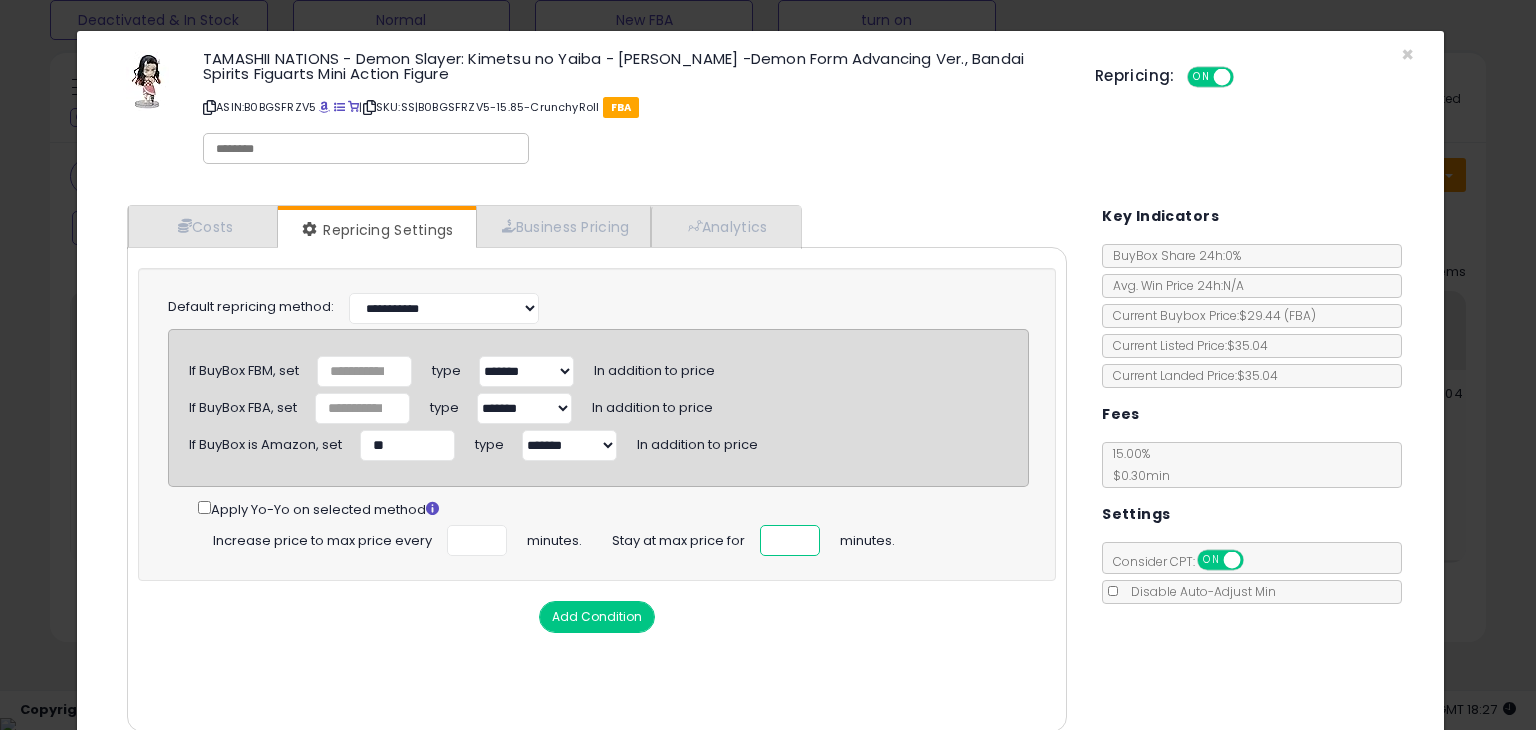 click on "*" at bounding box center (790, 540) 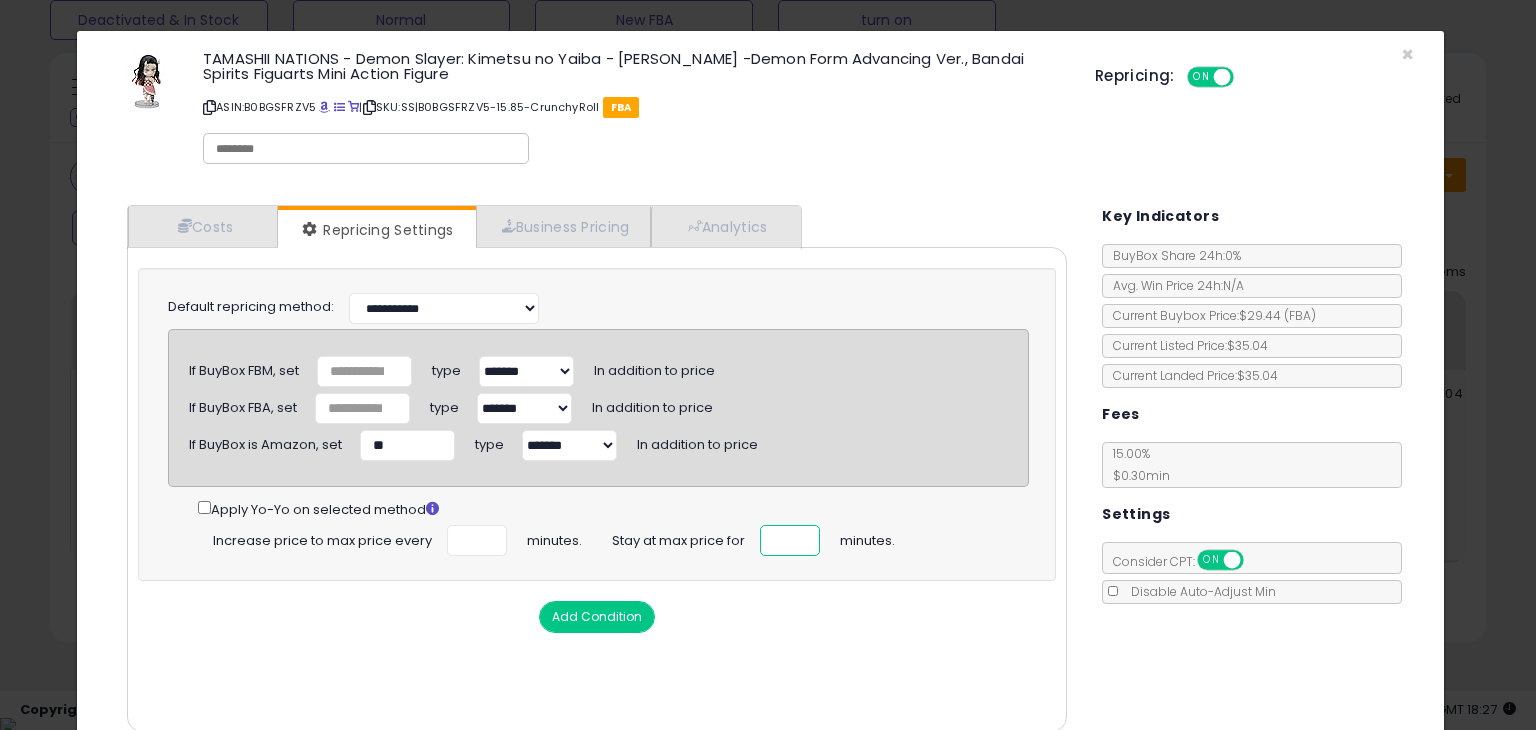type on "**" 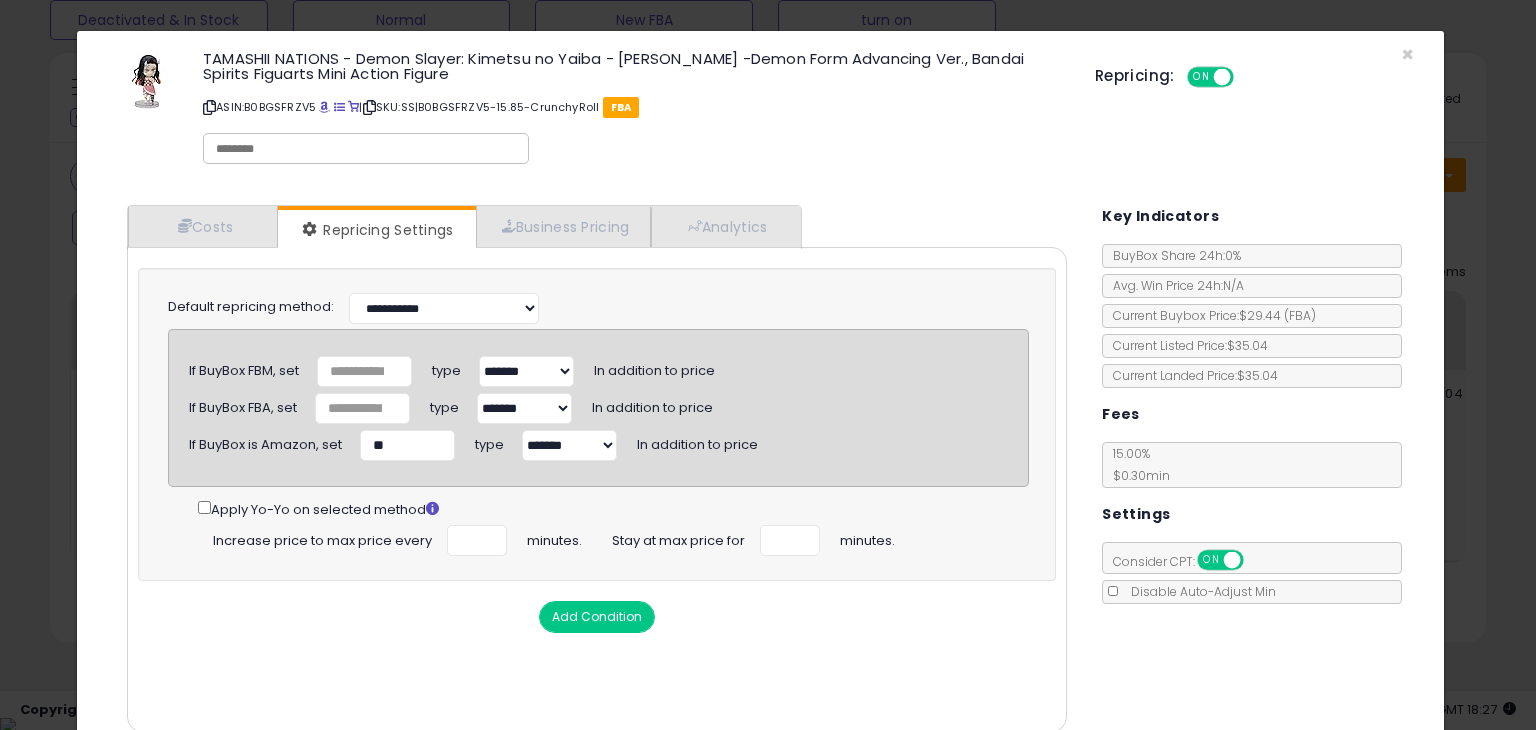 click on "Add Condition" at bounding box center [597, 617] 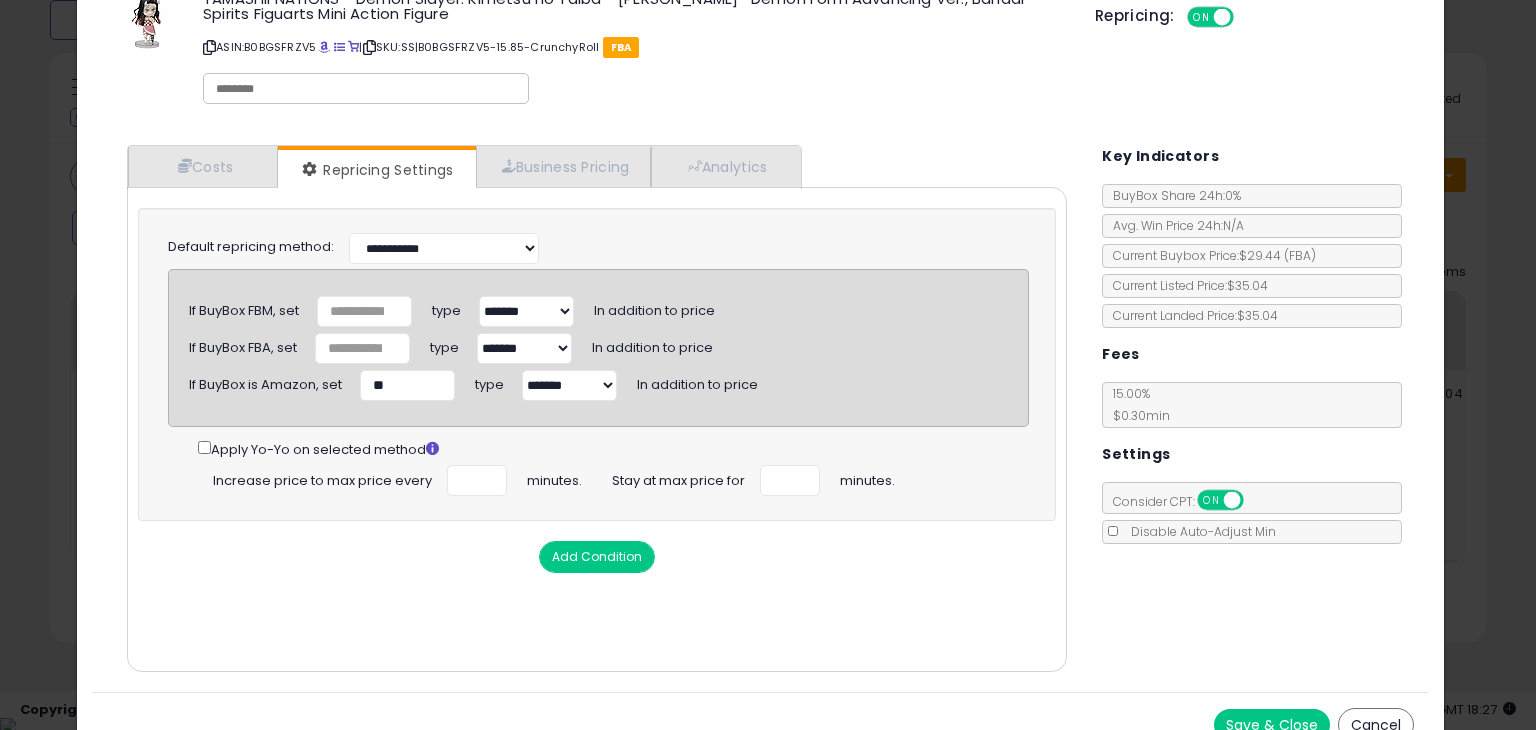 scroll, scrollTop: 86, scrollLeft: 0, axis: vertical 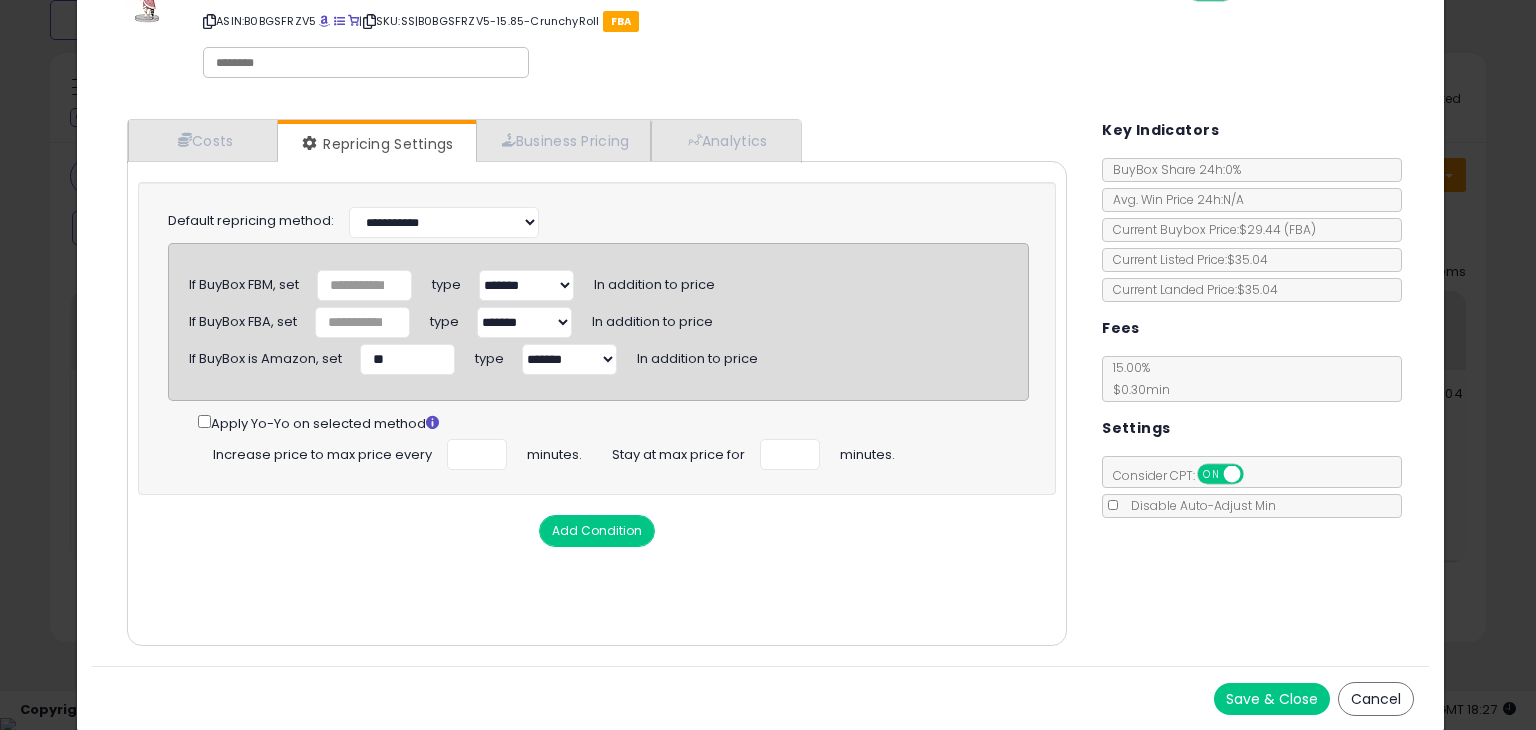 click on "Save & Close" at bounding box center [1272, 699] 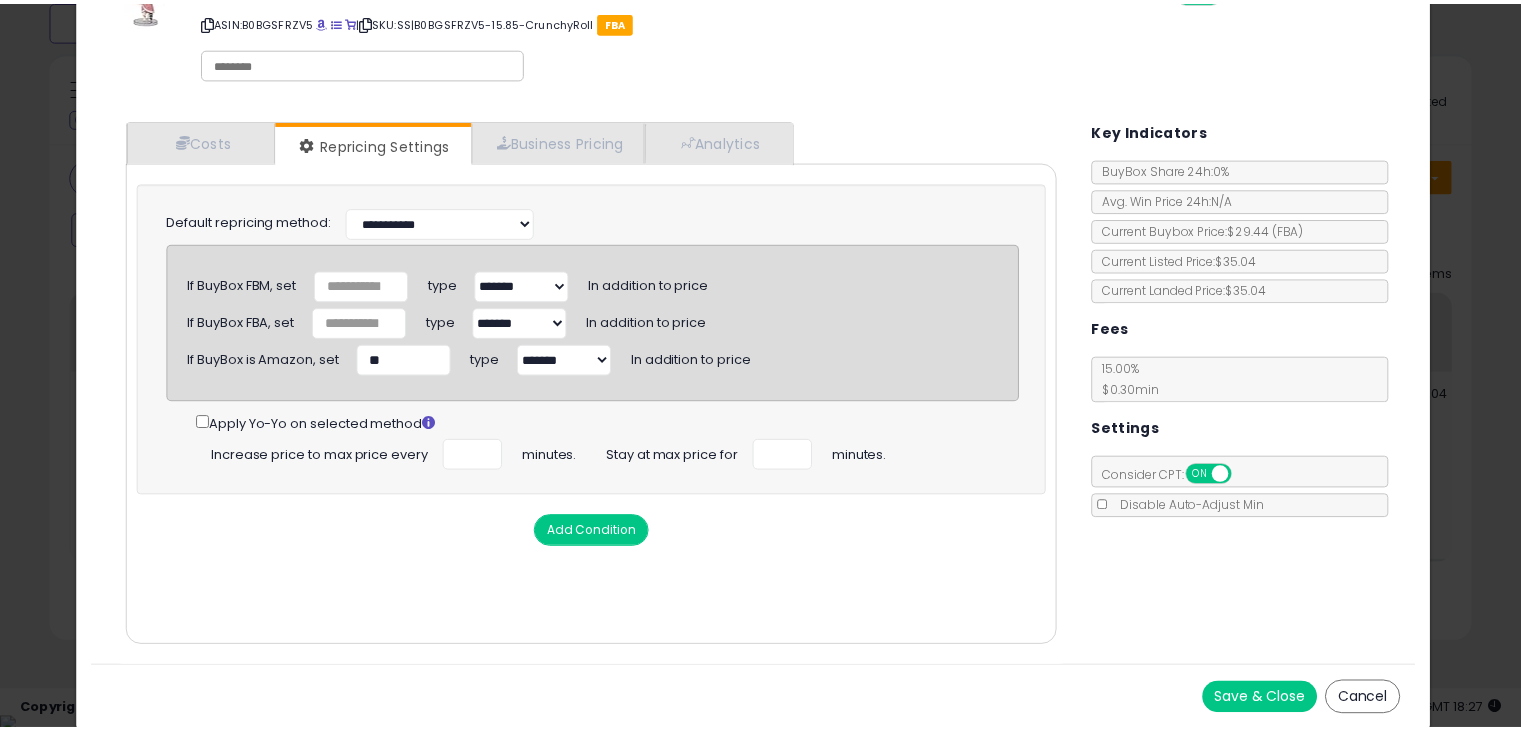 scroll, scrollTop: 0, scrollLeft: 0, axis: both 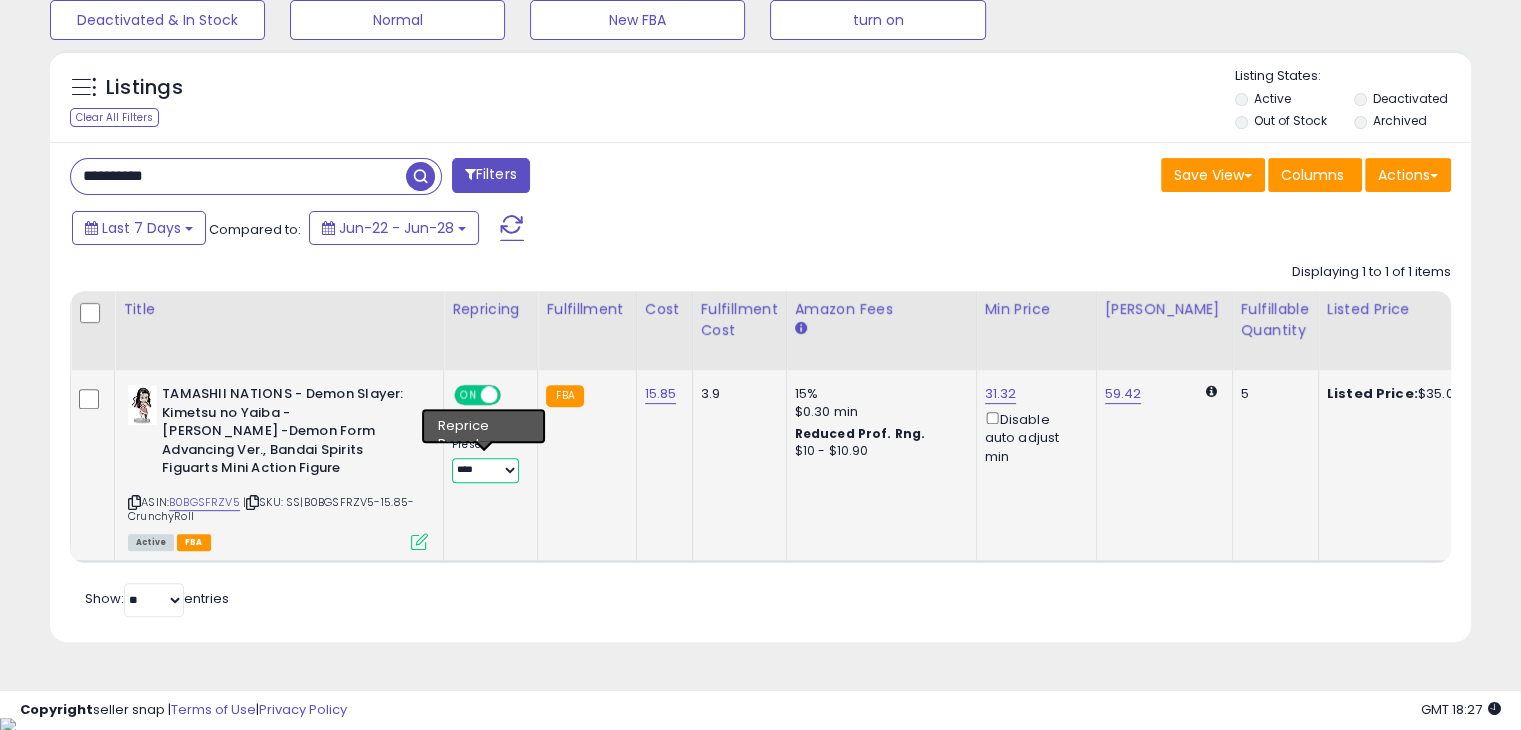click on "**********" at bounding box center [485, 470] 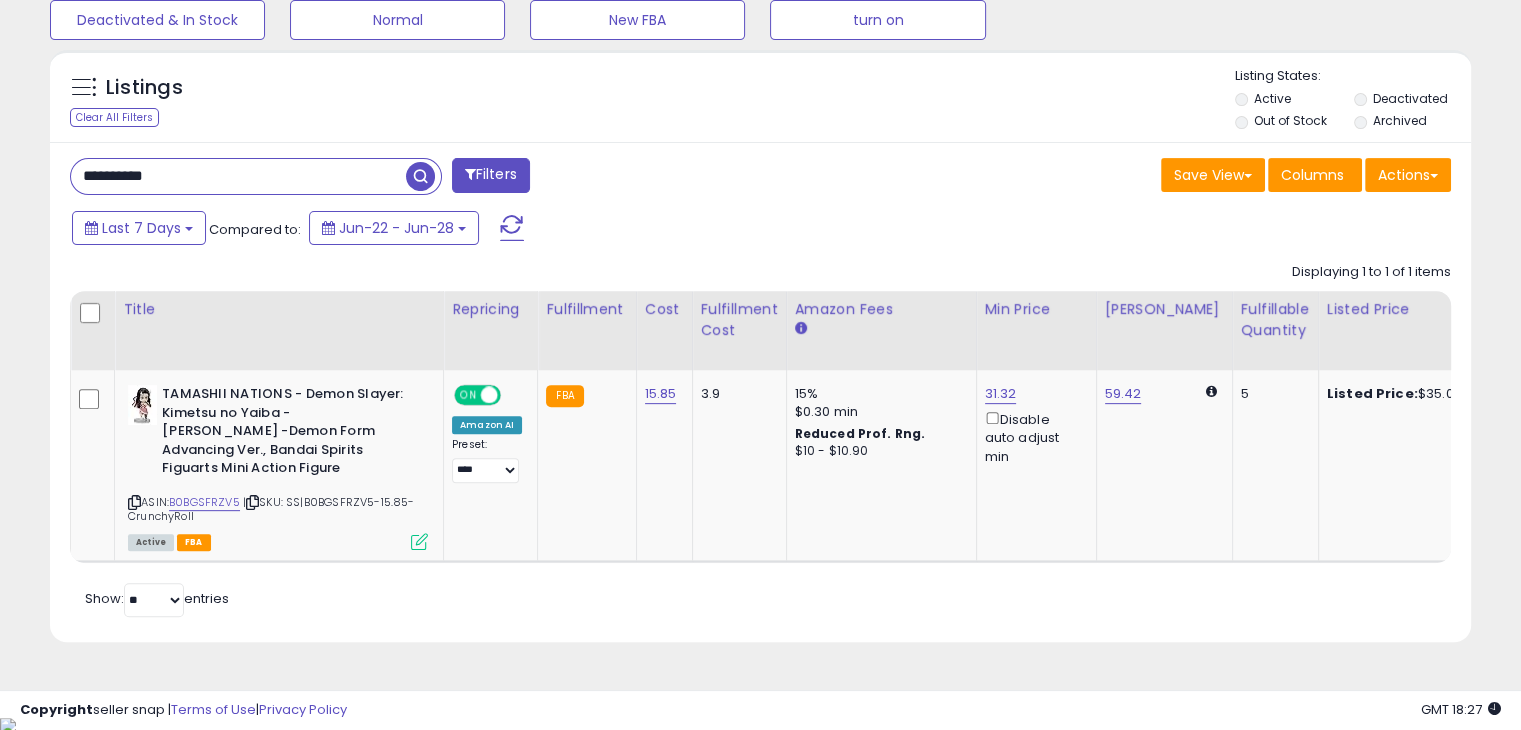 click on "Retrieving listings data..
Displaying 1 to 1 of 1 items
Title
Repricing" at bounding box center (760, 437) 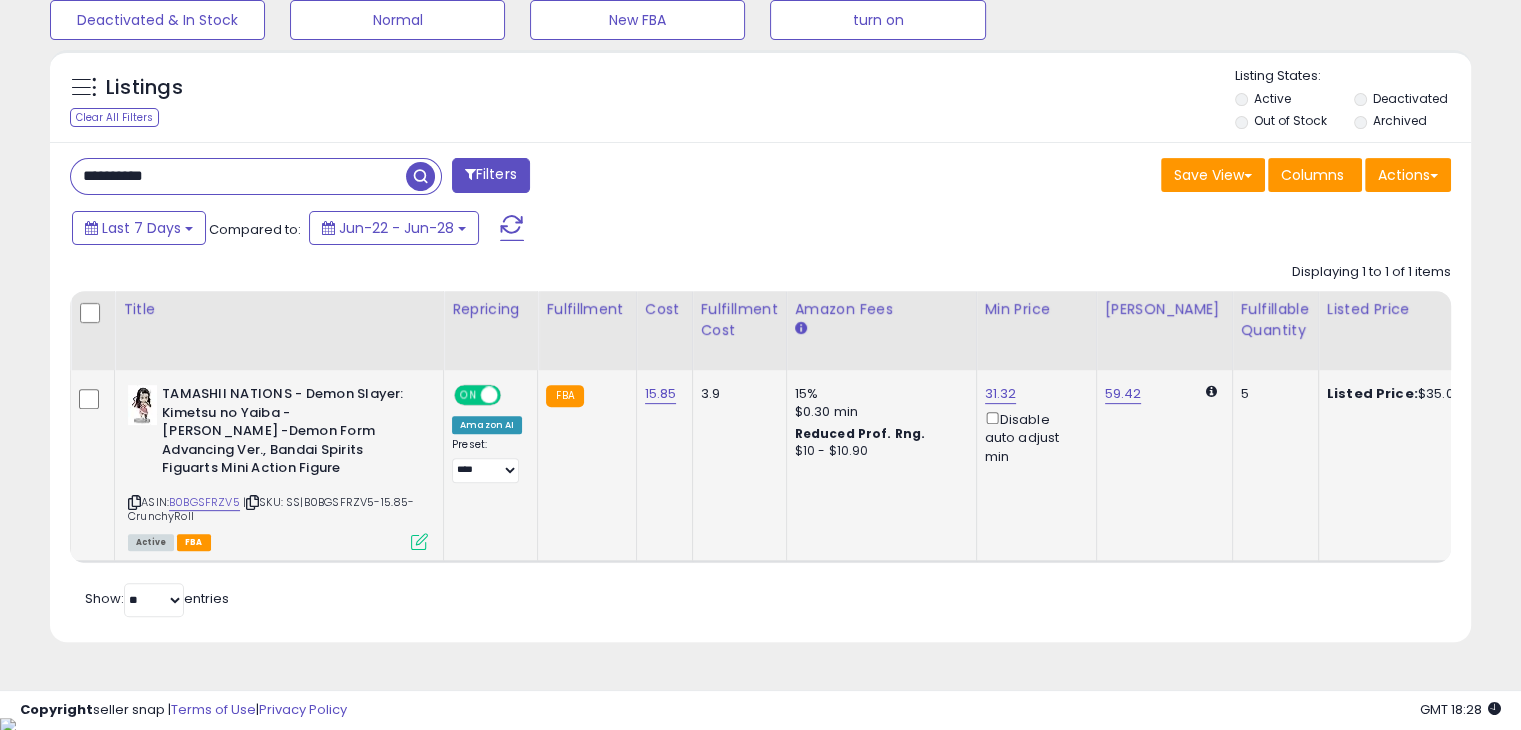 click at bounding box center [419, 541] 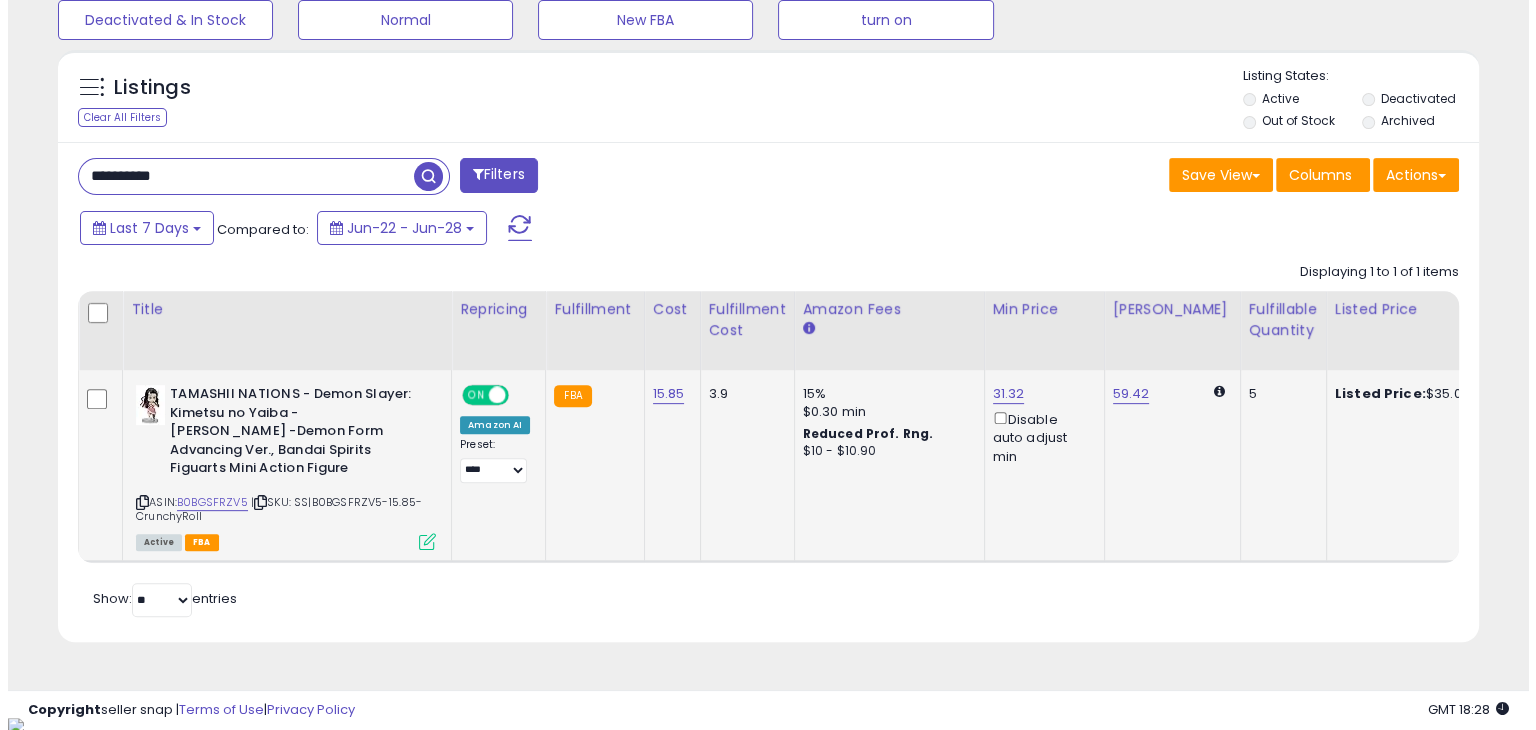 scroll, scrollTop: 999589, scrollLeft: 999168, axis: both 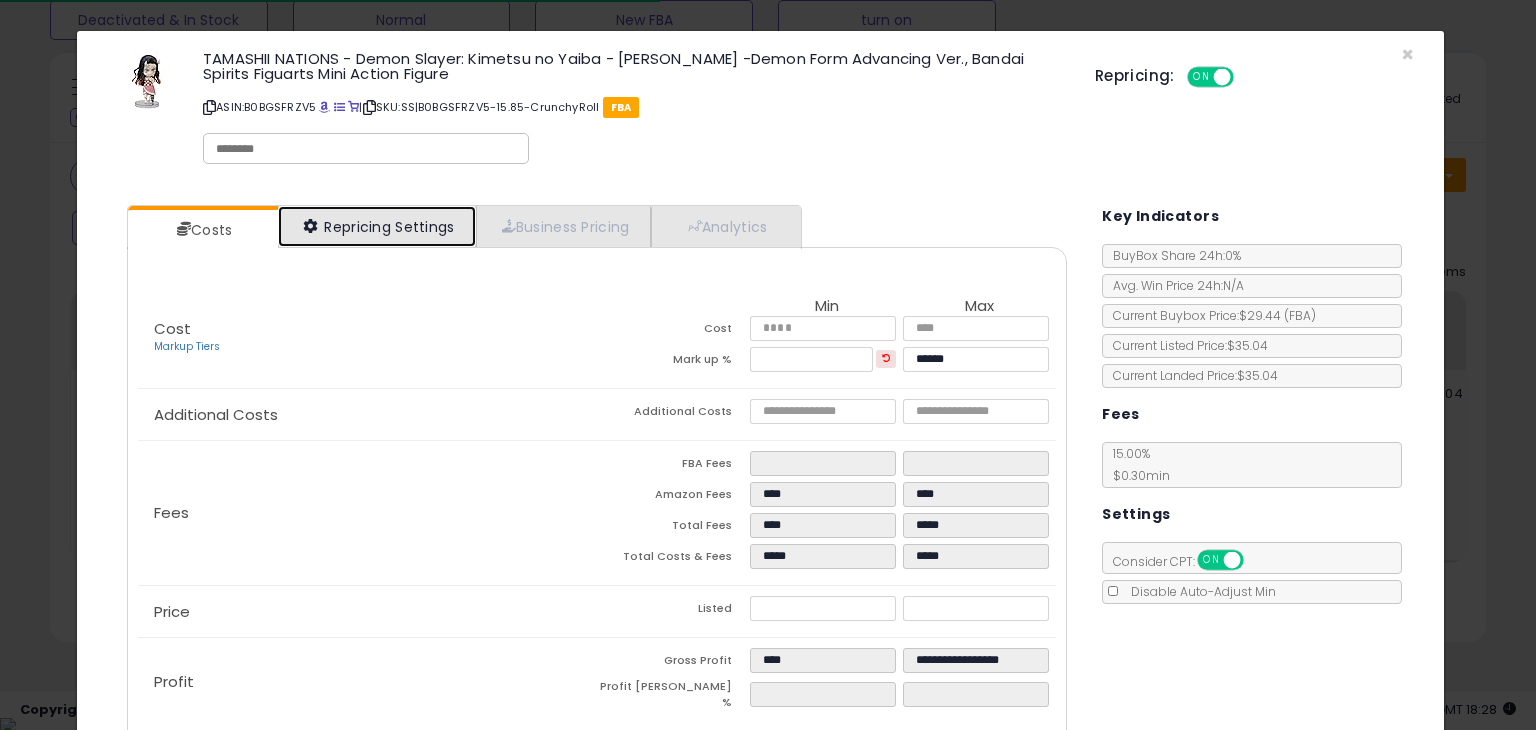 click on "Repricing Settings" at bounding box center [377, 226] 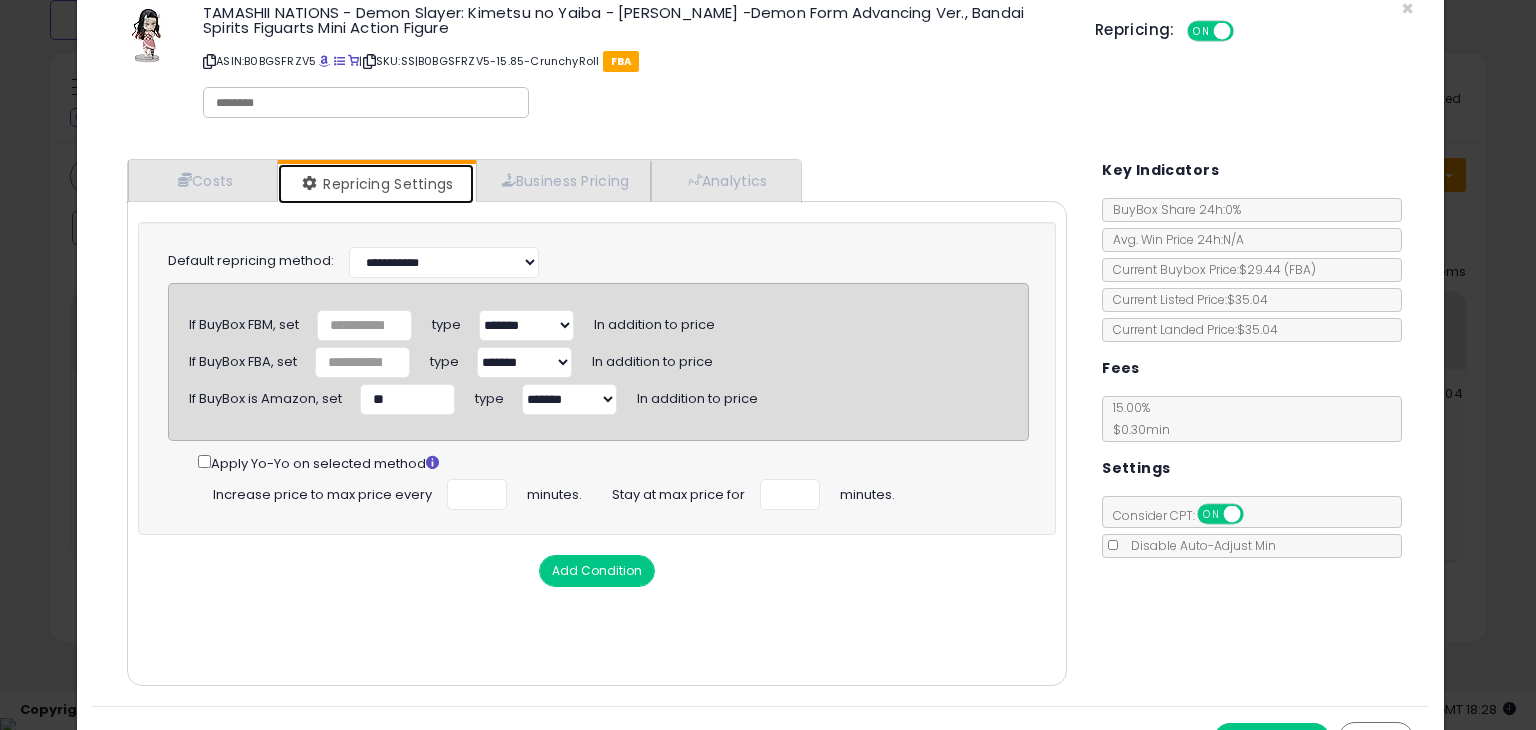scroll, scrollTop: 86, scrollLeft: 0, axis: vertical 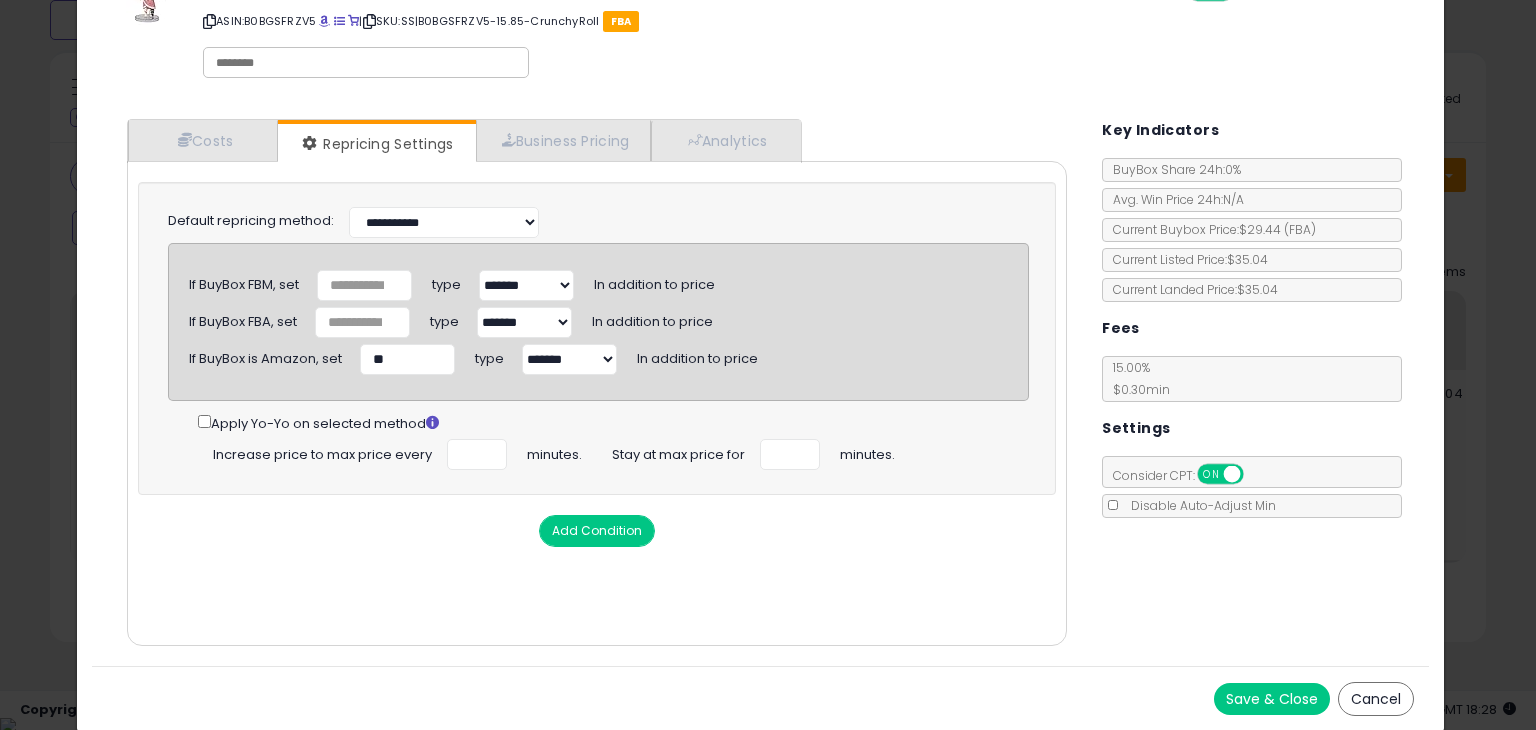 click on "Save & Close" at bounding box center [1272, 699] 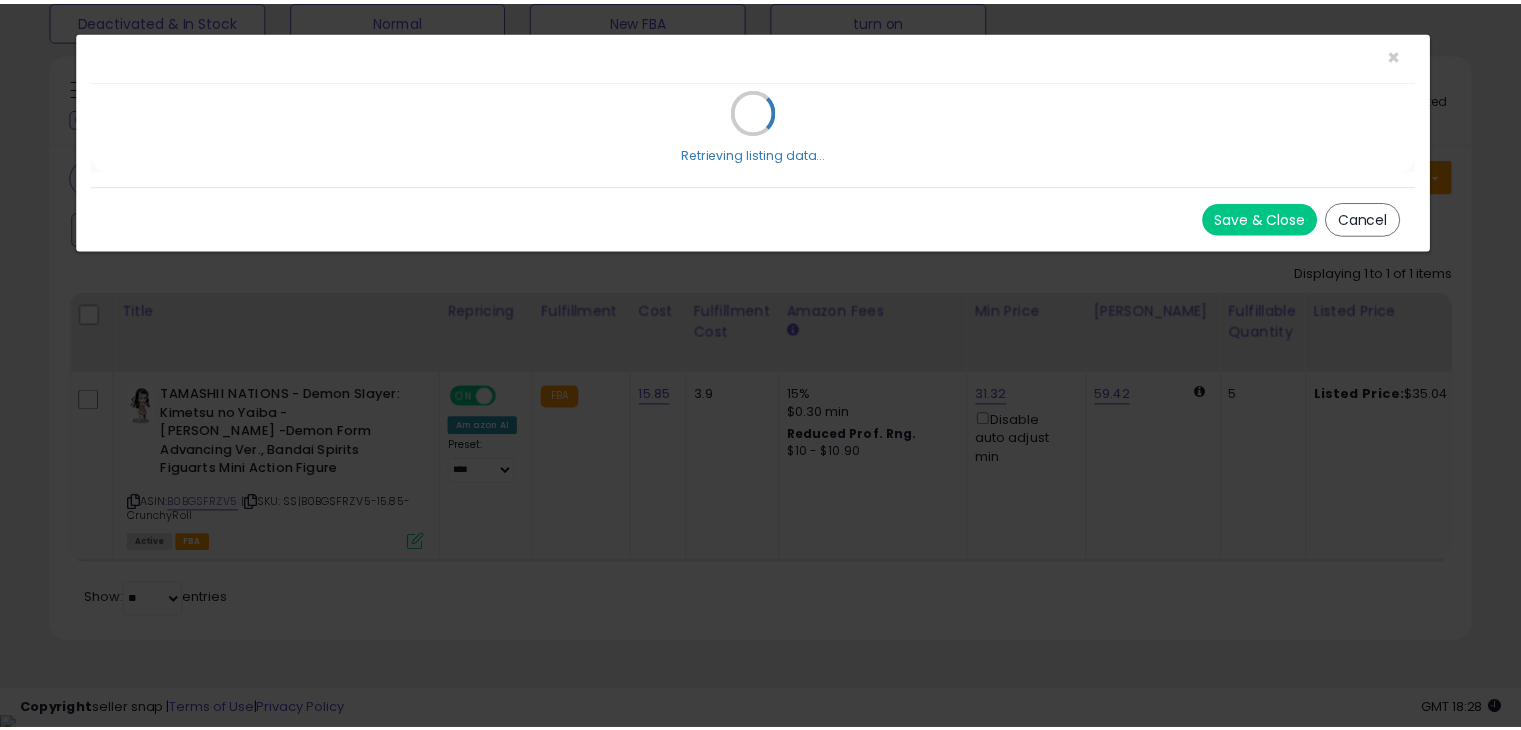 scroll, scrollTop: 0, scrollLeft: 0, axis: both 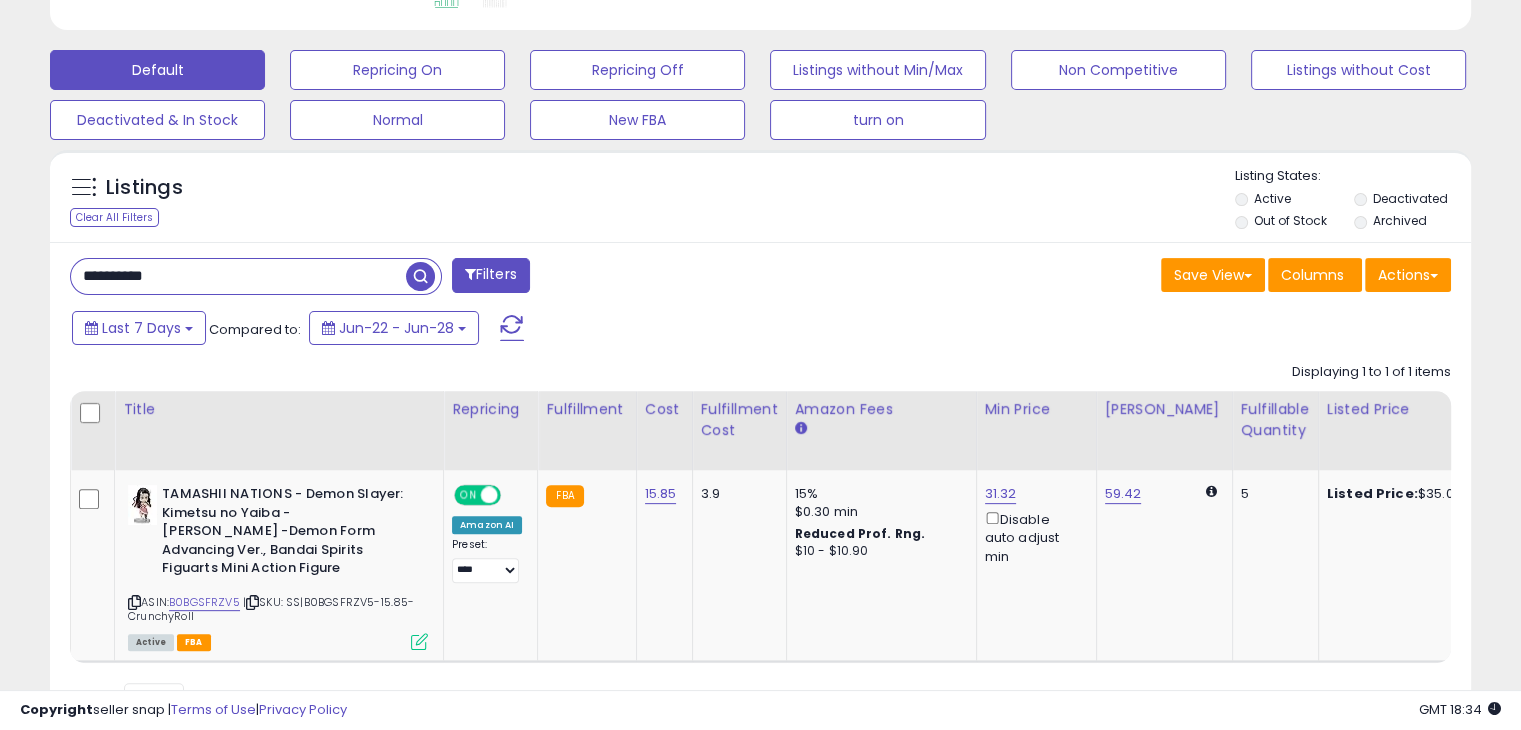 click on "**********" at bounding box center [238, 276] 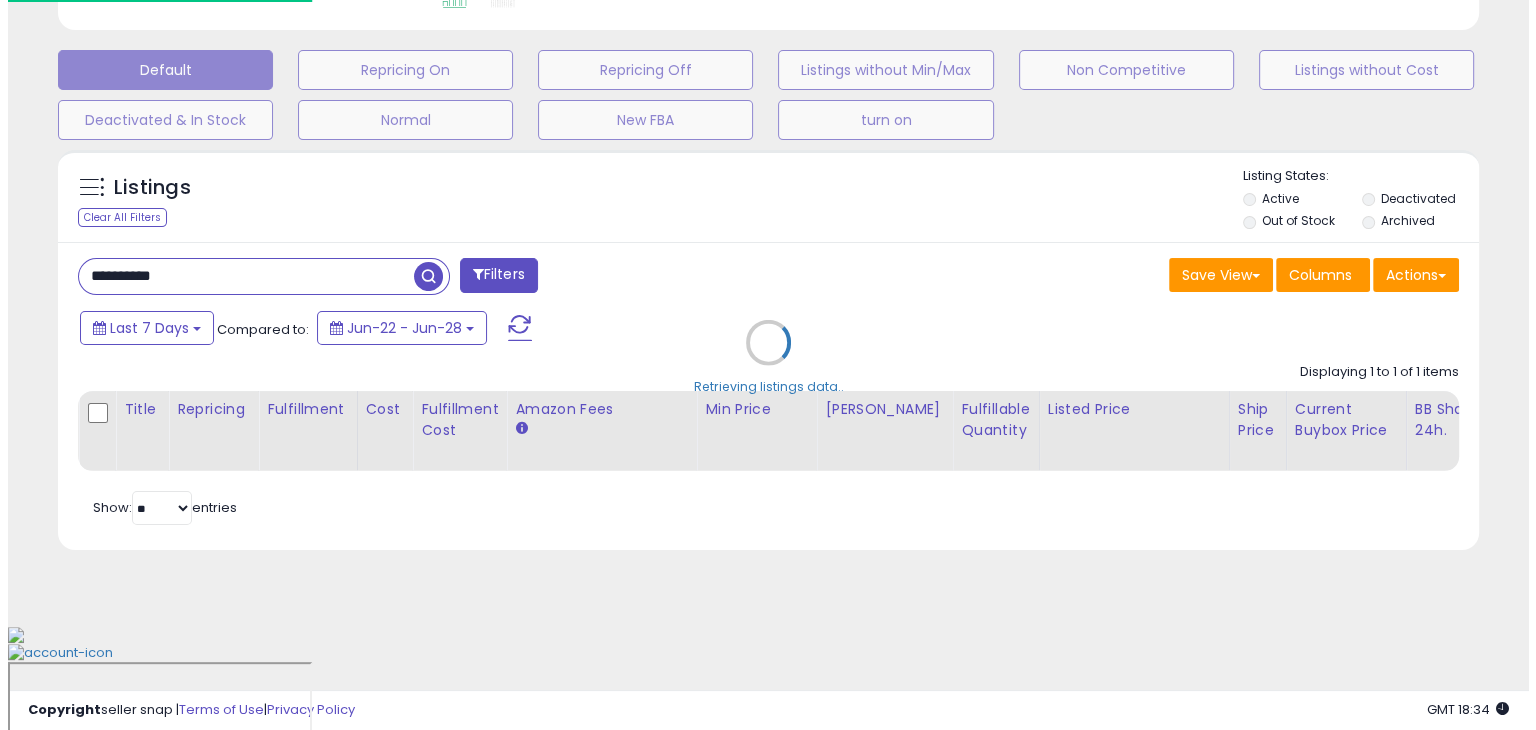 scroll, scrollTop: 489, scrollLeft: 0, axis: vertical 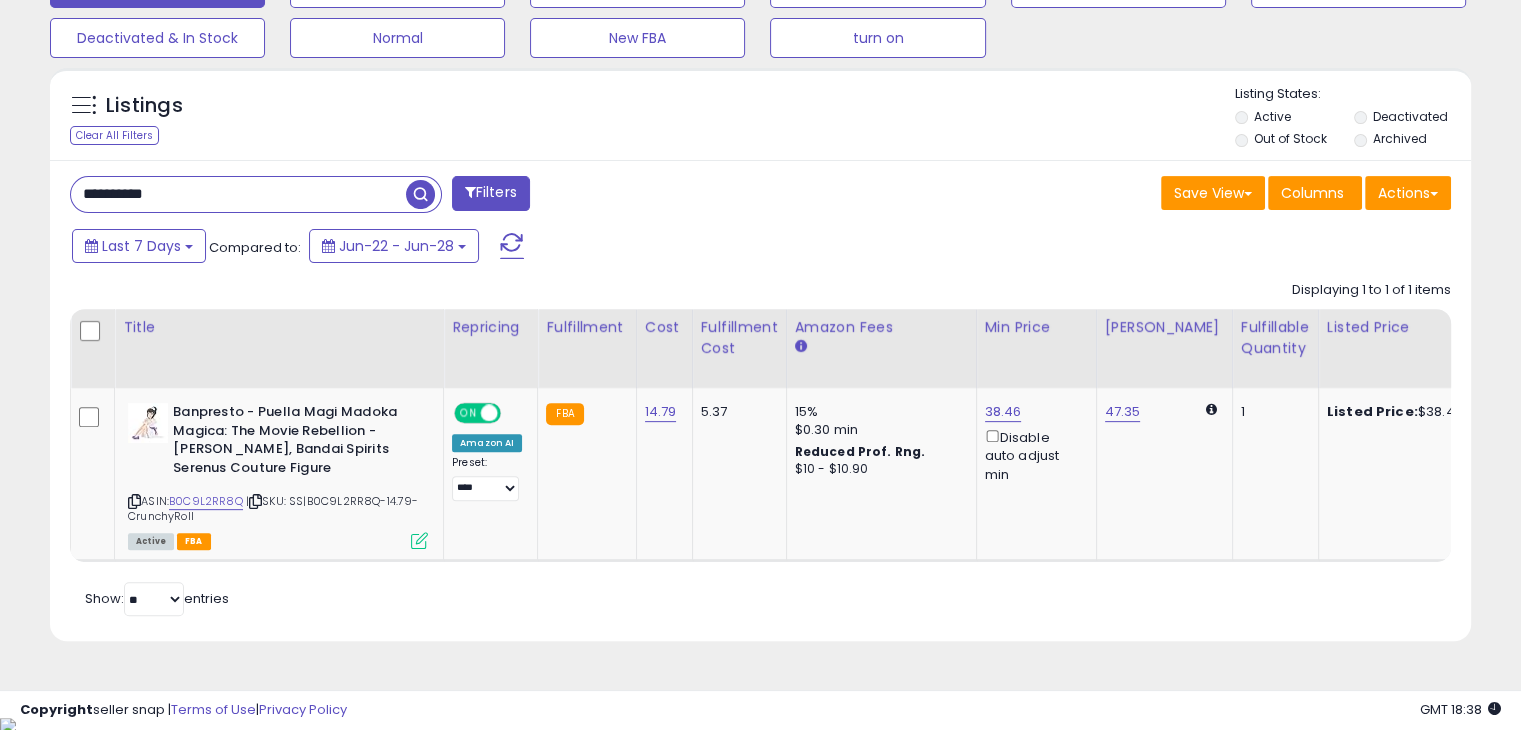 drag, startPoint x: 219, startPoint y: 196, endPoint x: 38, endPoint y: 184, distance: 181.39735 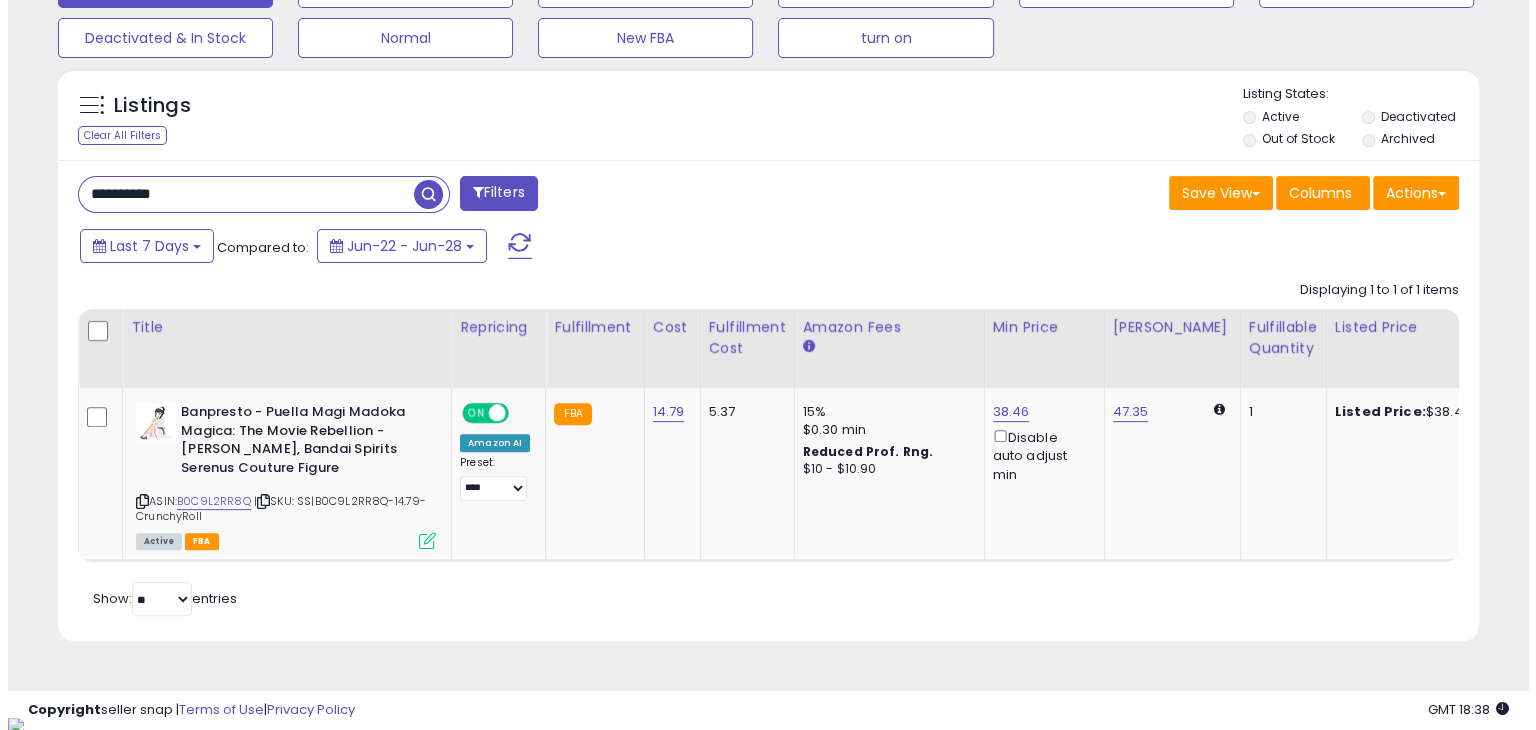 scroll, scrollTop: 489, scrollLeft: 0, axis: vertical 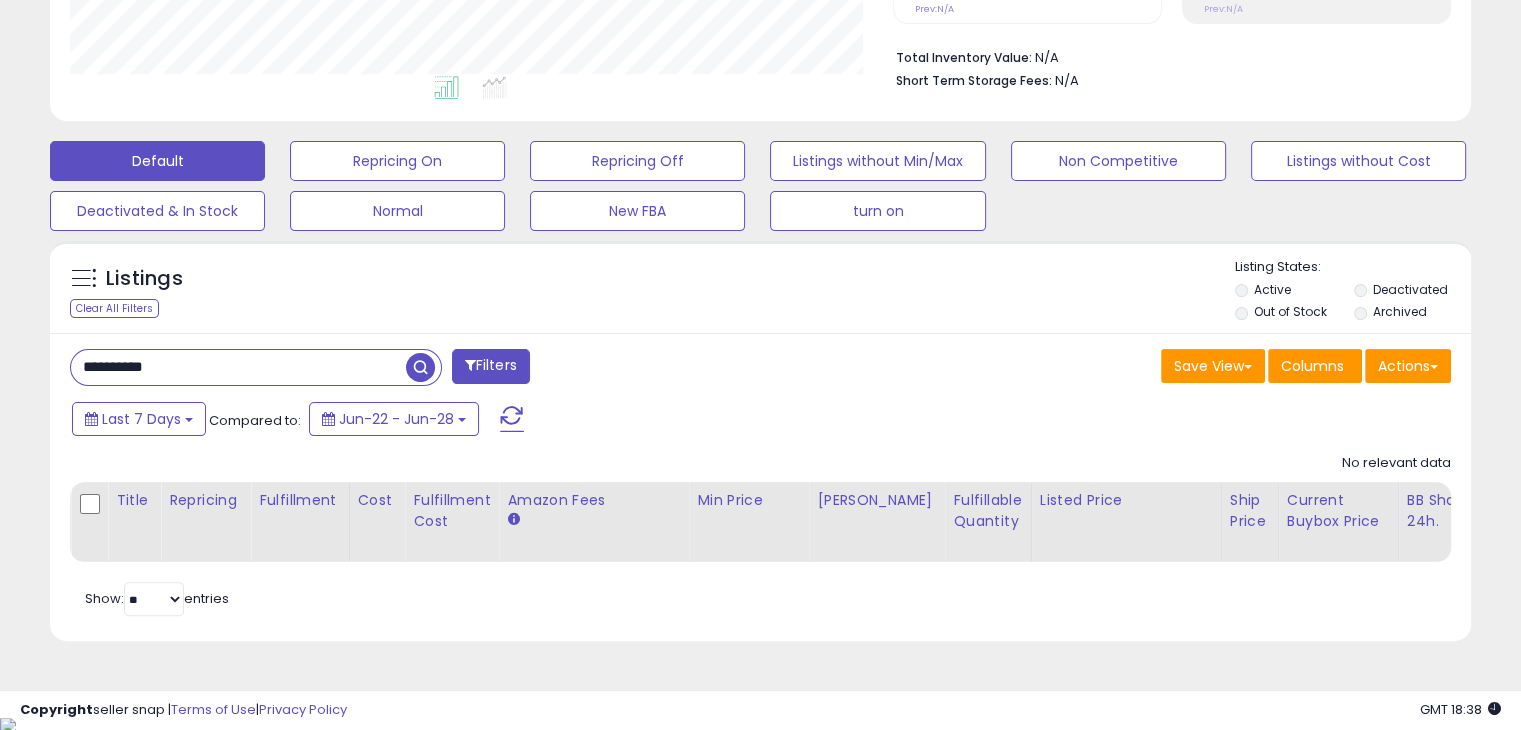 click on "Filters" at bounding box center (491, 366) 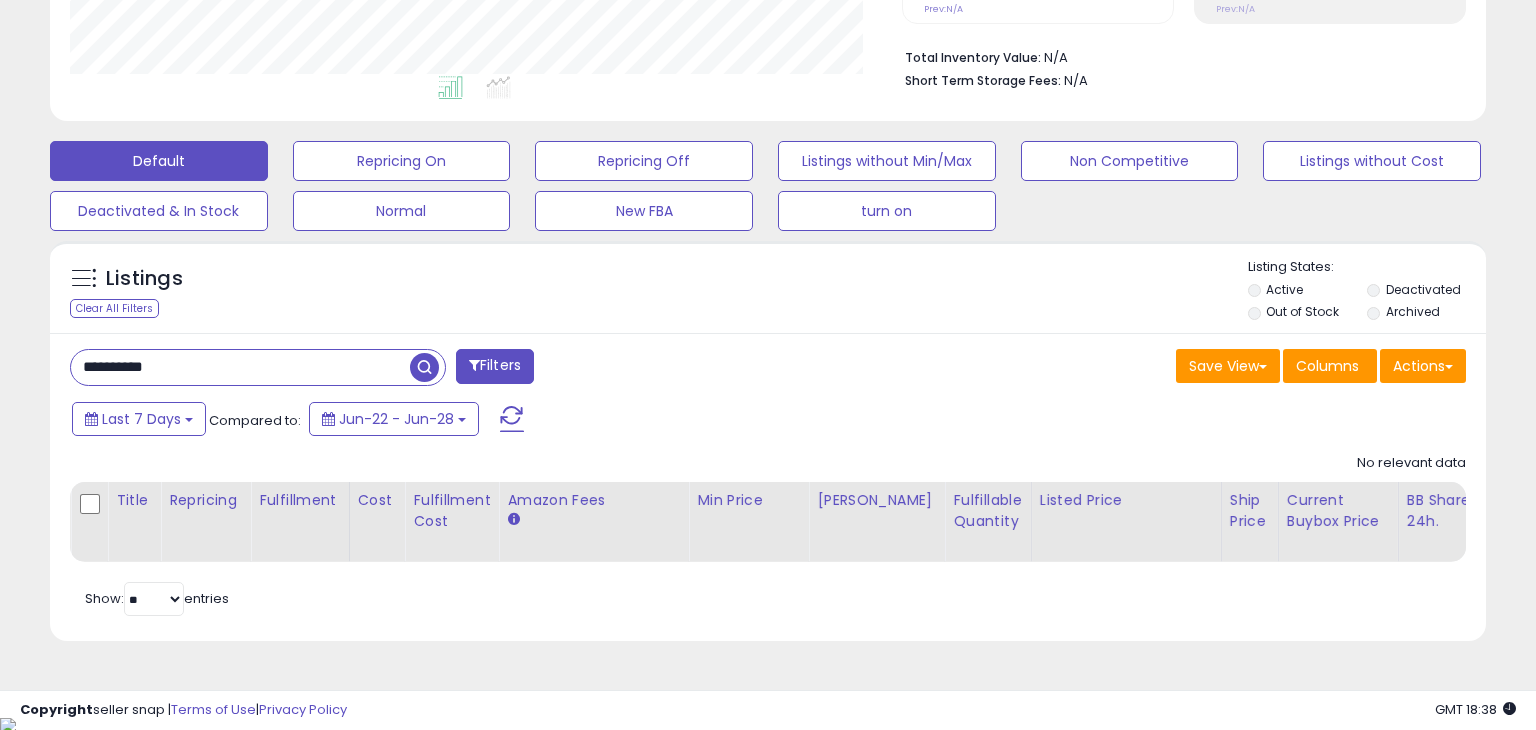 scroll, scrollTop: 999589, scrollLeft: 999168, axis: both 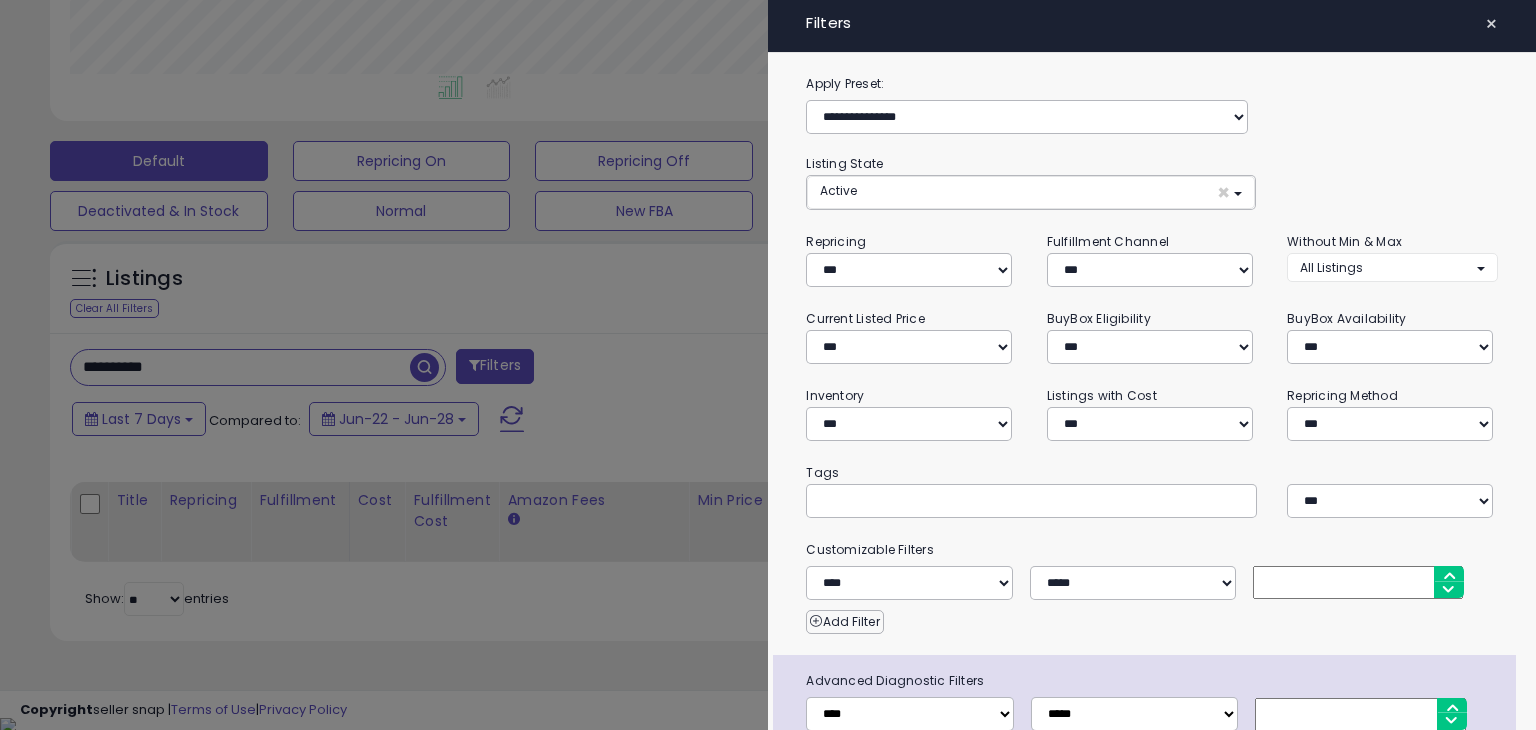 click at bounding box center (768, 365) 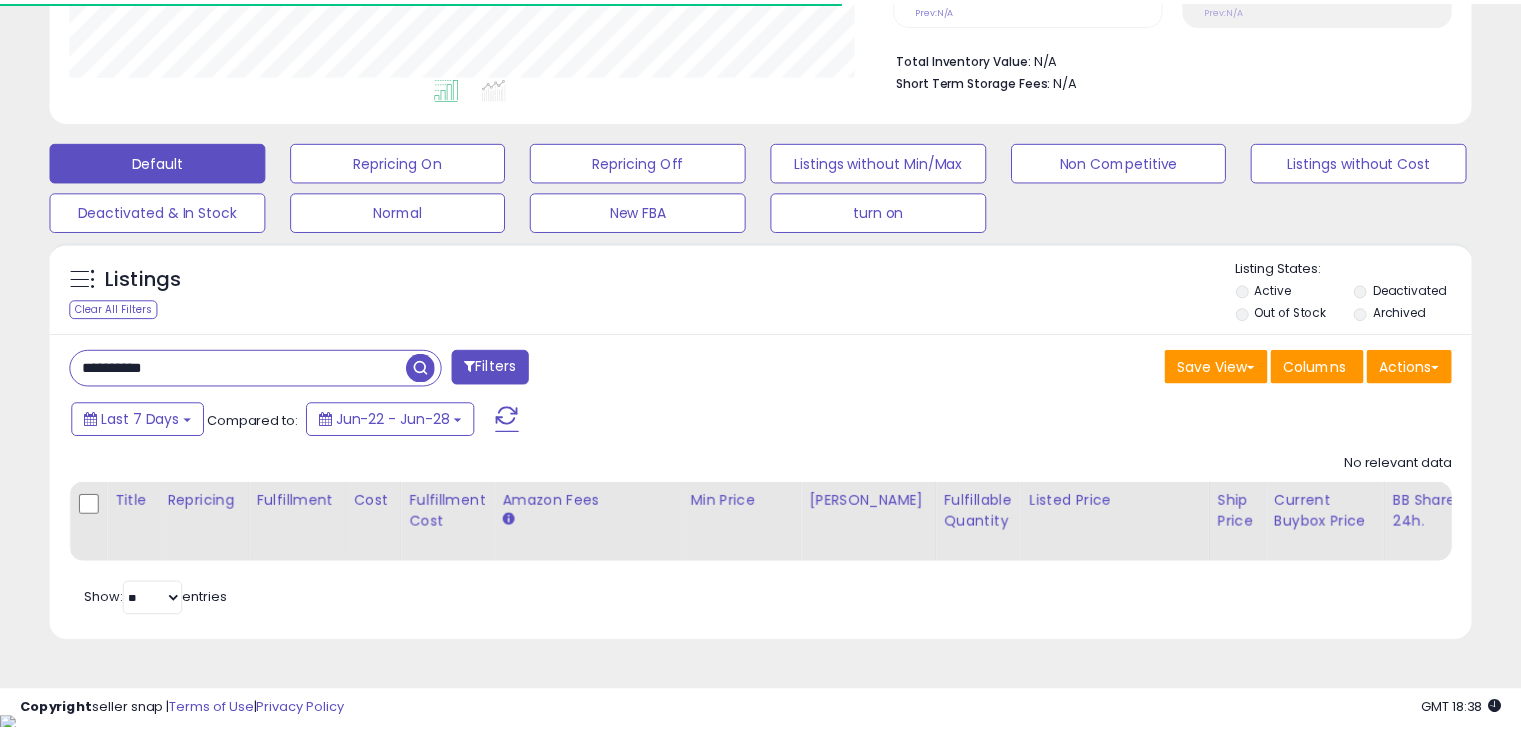scroll, scrollTop: 409, scrollLeft: 822, axis: both 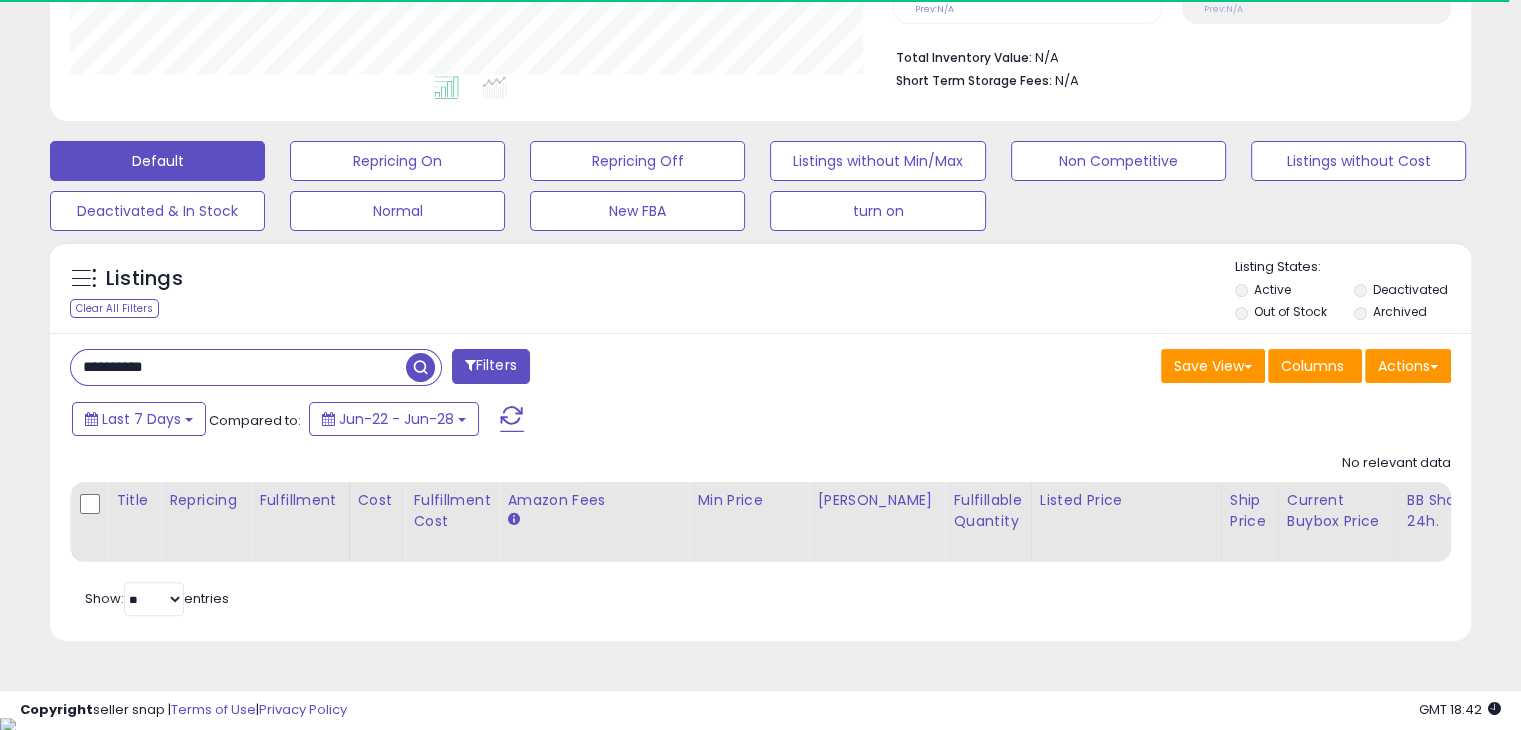 drag, startPoint x: 204, startPoint y: 363, endPoint x: 47, endPoint y: 361, distance: 157.01274 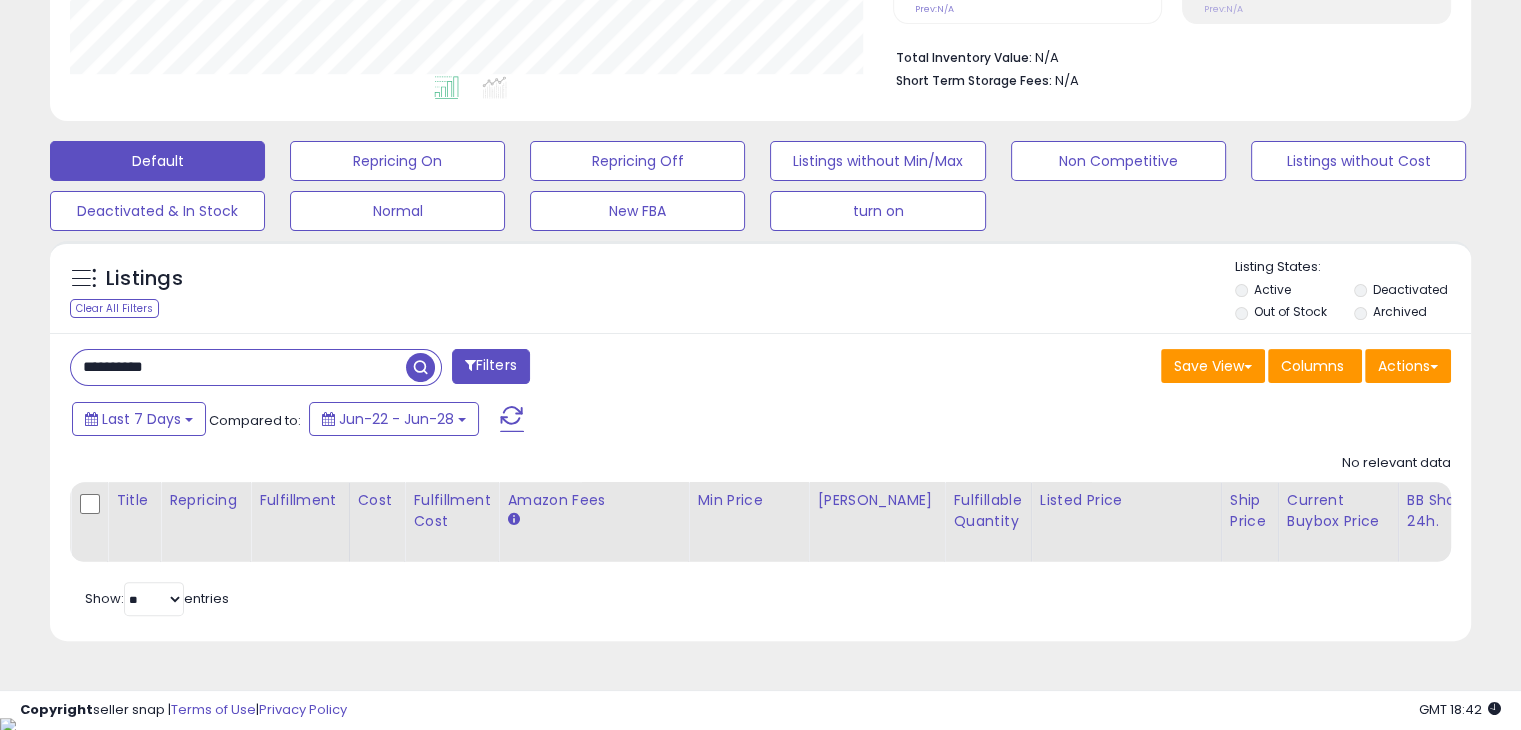 paste 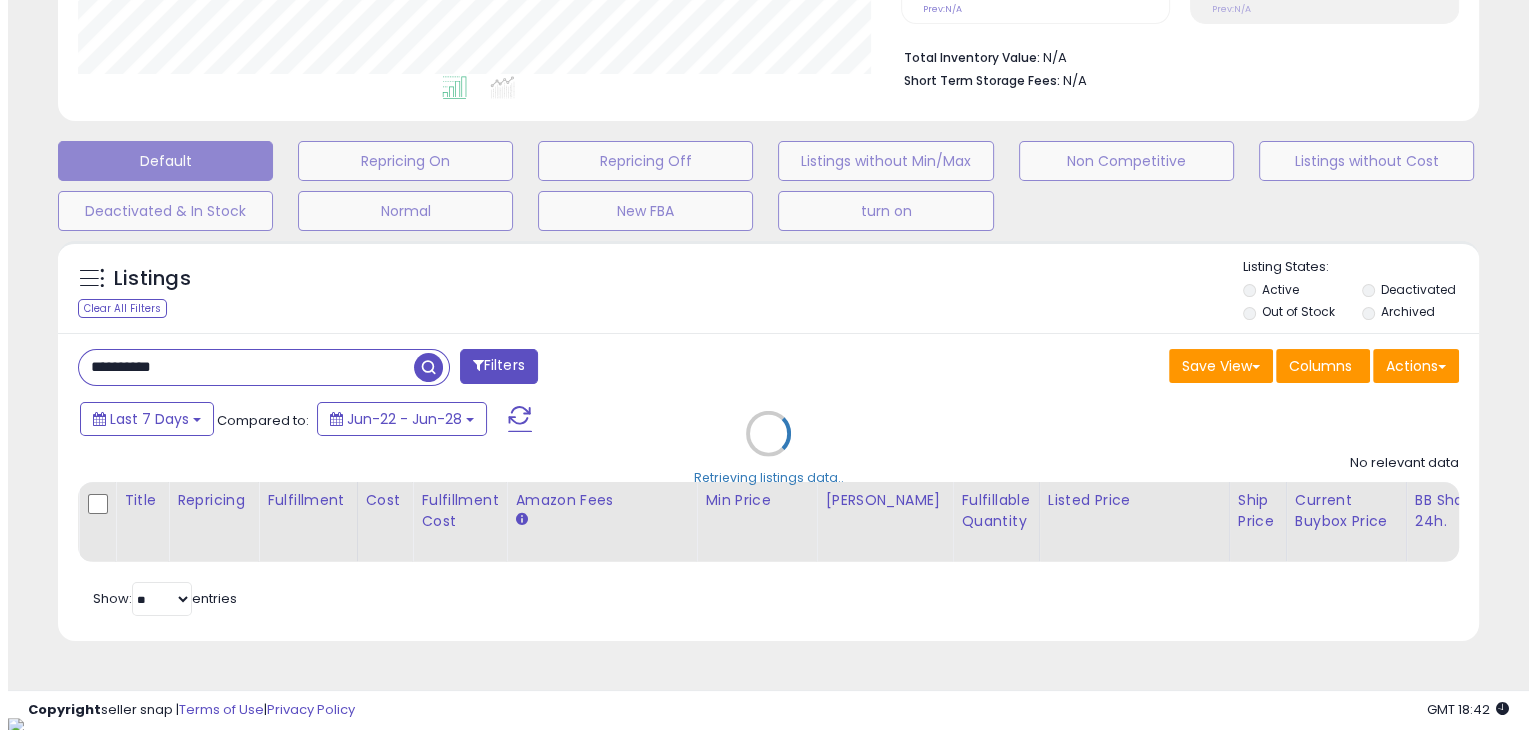 scroll, scrollTop: 999589, scrollLeft: 999168, axis: both 